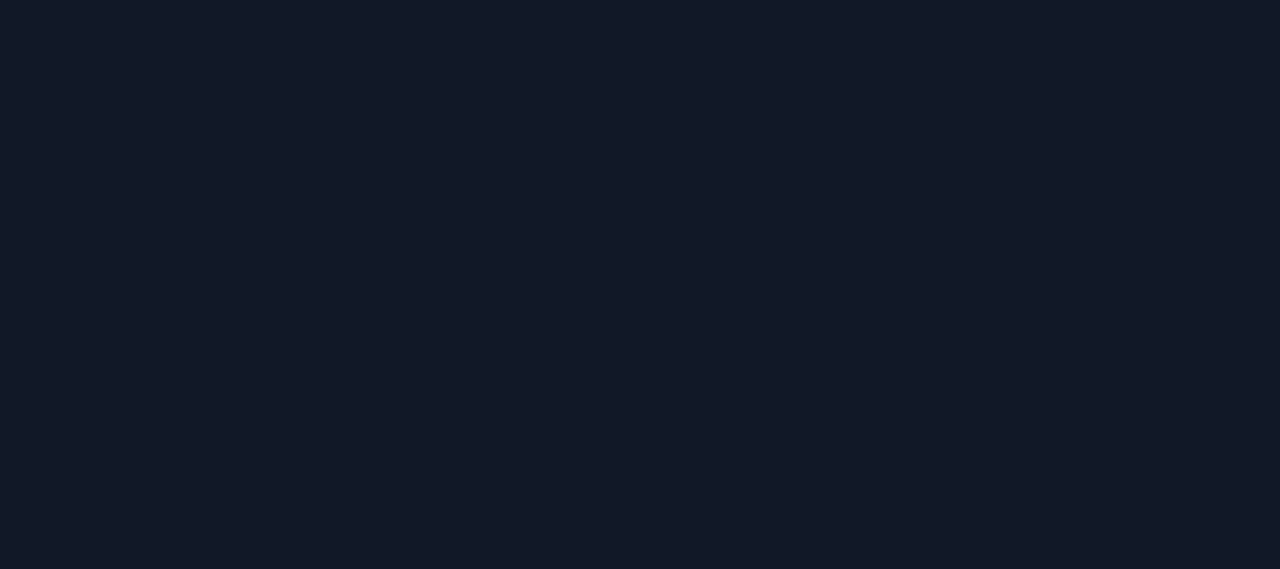 scroll, scrollTop: 0, scrollLeft: 0, axis: both 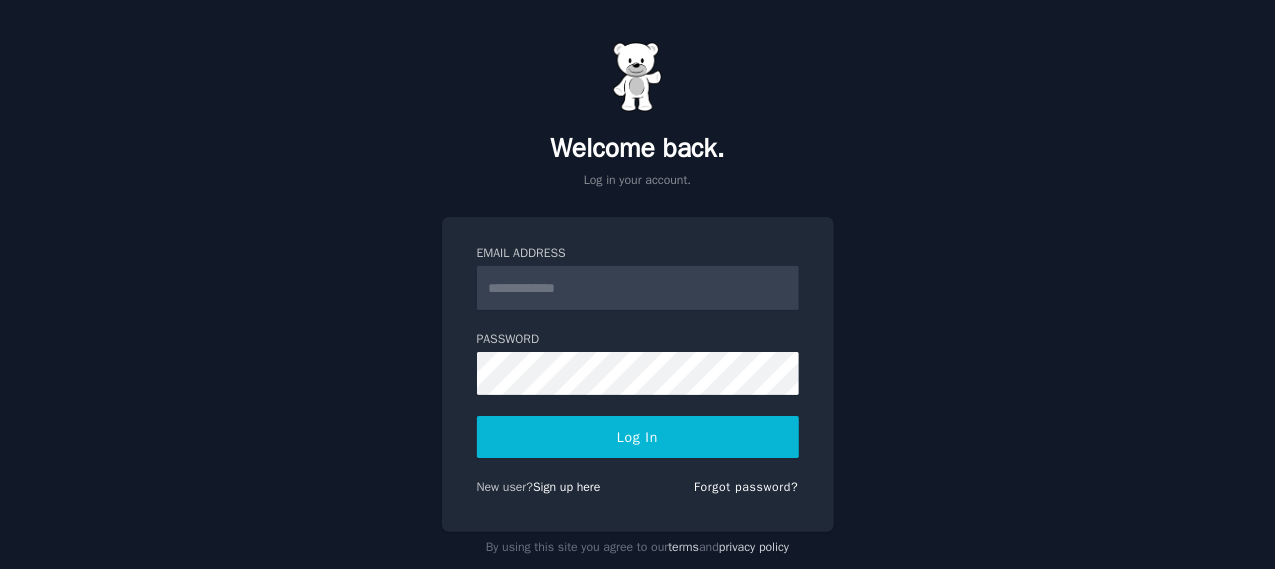 click on "Email Address" at bounding box center (638, 288) 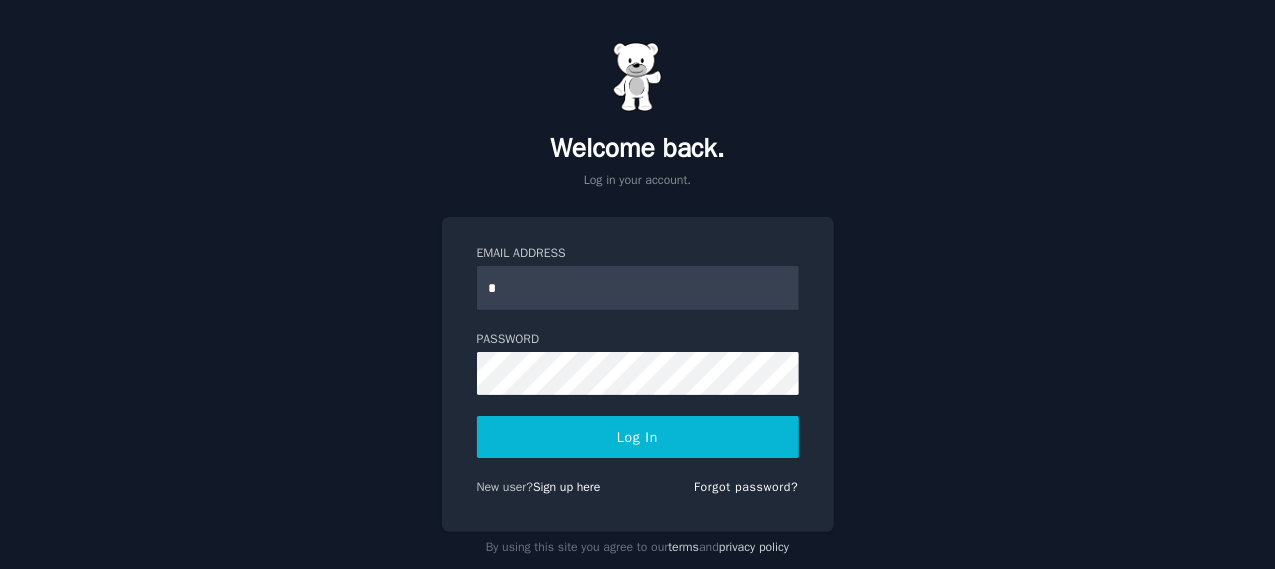 type on "**********" 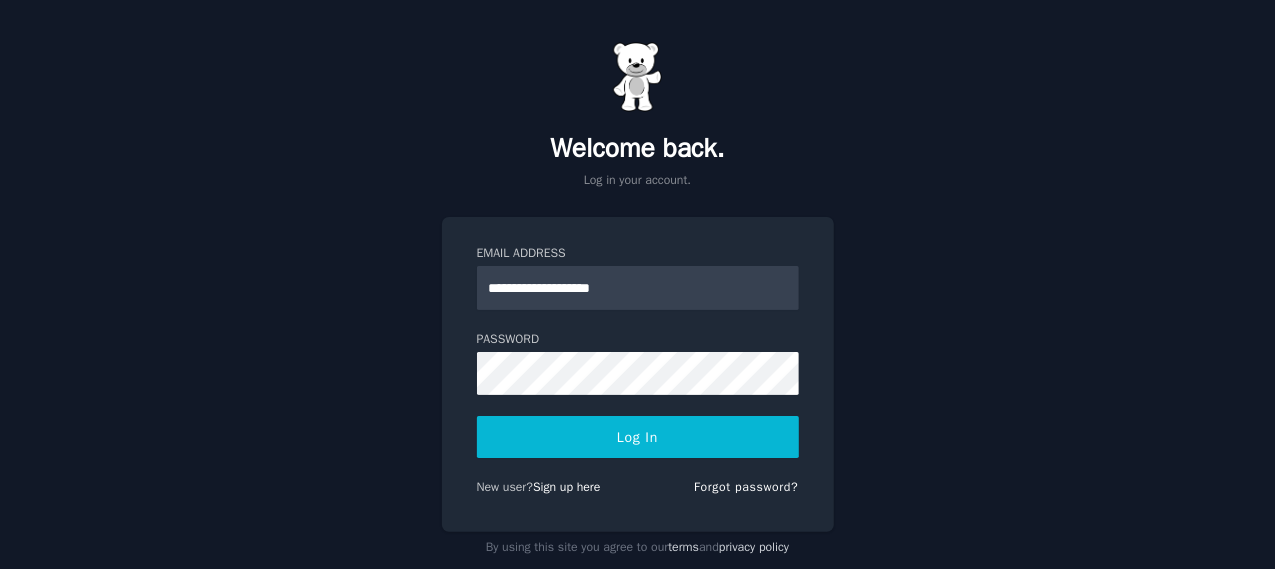 click on "Log In" at bounding box center [638, 437] 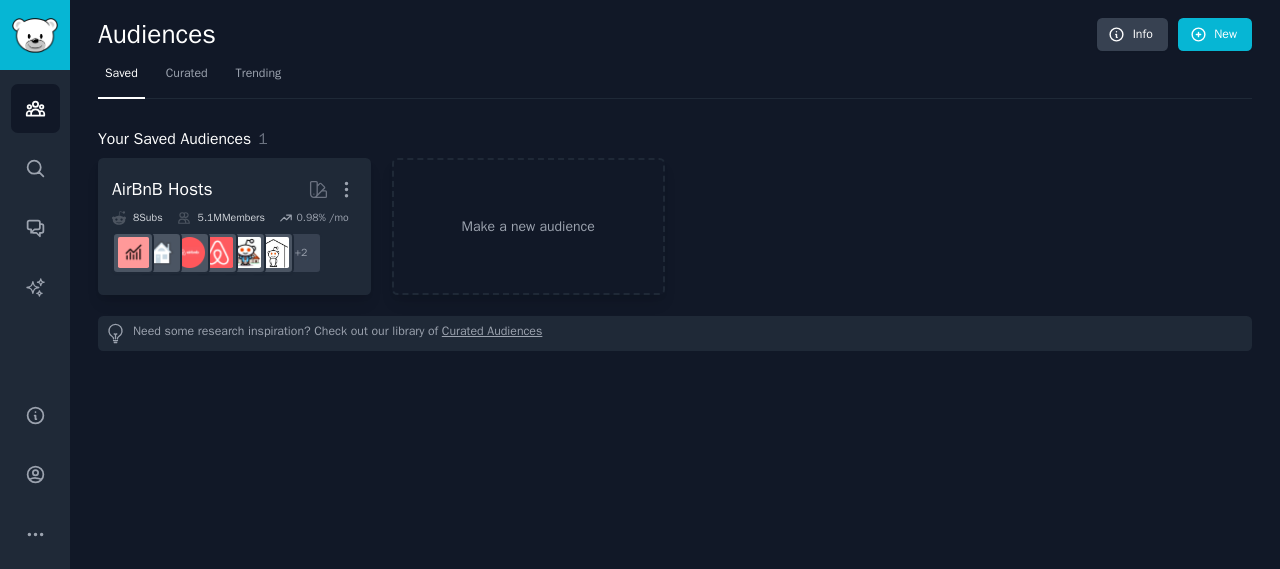scroll, scrollTop: 0, scrollLeft: 0, axis: both 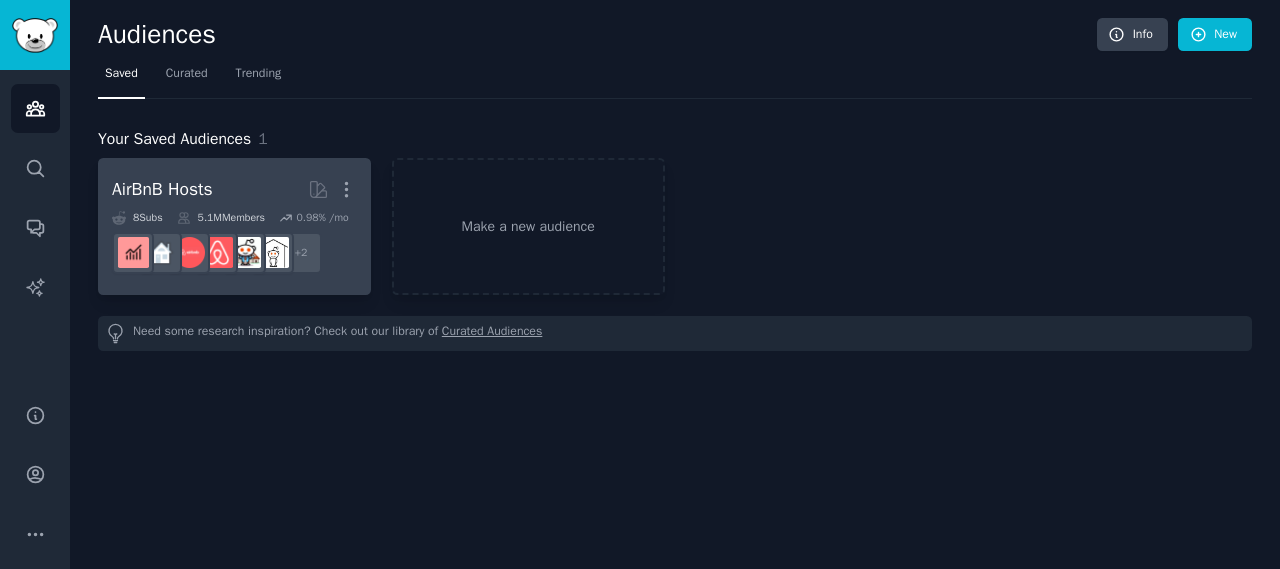 click on "AirBnB Hosts More" at bounding box center (234, 189) 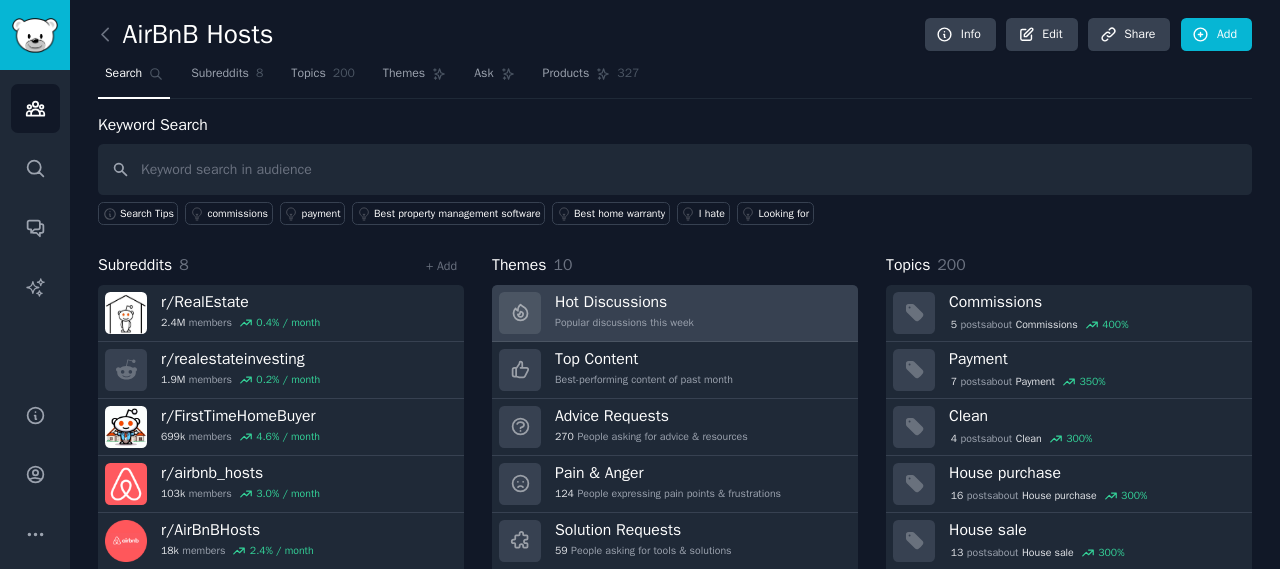 click on "Hot Discussions Popular discussions this week" at bounding box center [675, 313] 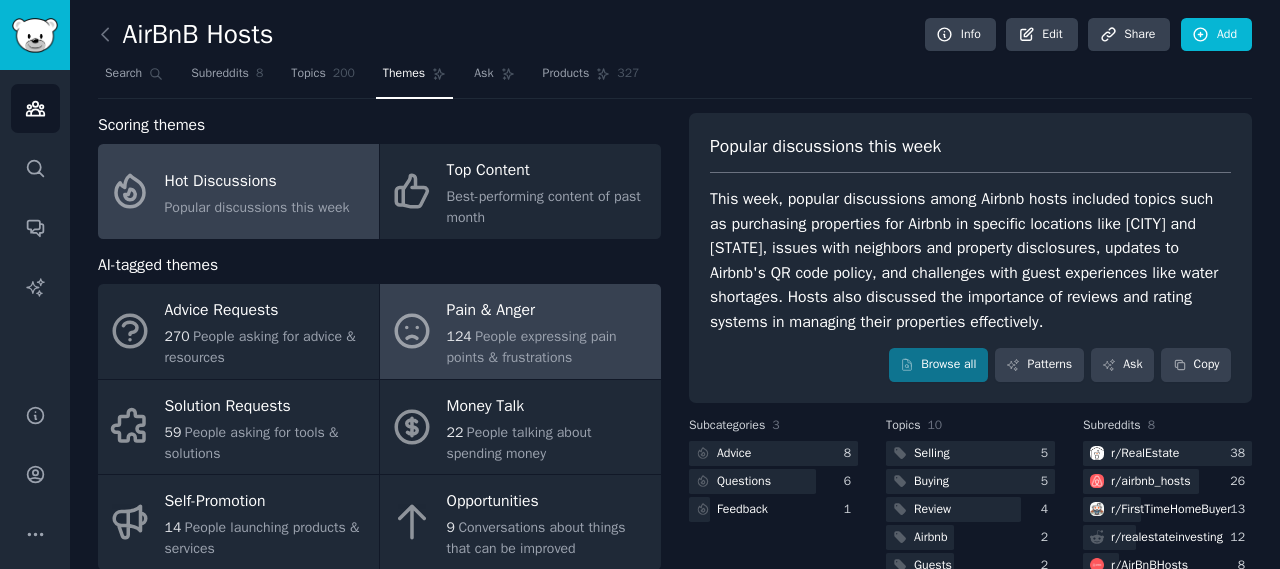 click on "People expressing pain points & frustrations" at bounding box center (532, 347) 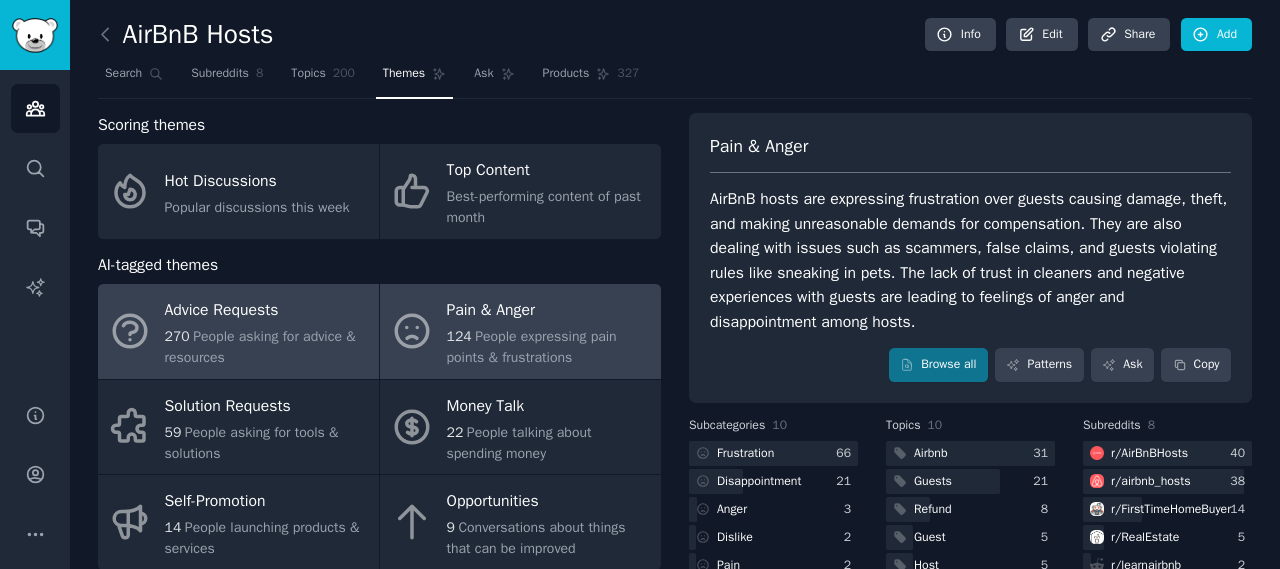 click on "270 People asking for advice & resources" at bounding box center (267, 347) 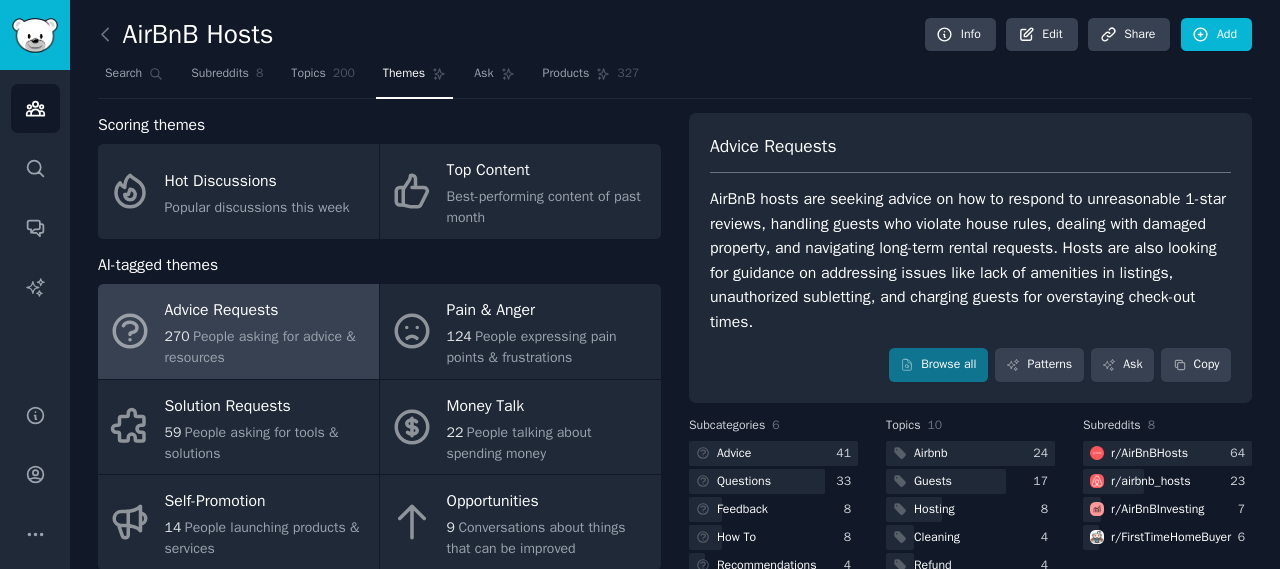 click on "Scoring themes Hot Discussions Popular discussions this week Top Content Best-performing content of past month AI-tagged themes Advice Requests 270 People asking for advice & resources Pain & Anger 124 People expressing pain points & frustrations Solution Requests 59 People asking for tools & solutions Money Talk 22 People talking about spending money Self-Promotion 14 People launching products & services Opportunities 9 Conversations about things that can be improved 2  more Your Bookmarks No posts bookmarked yet Advice Requests AirBnB hosts are seeking advice on how to respond to unreasonable 1-star reviews, handling guests who violate house rules, dealing with damaged property, and navigating long-term rental requests. Hosts are also looking for guidance on addressing issues like lack of amenities in listings, unauthorized subletting, and charging guests for overstaying check-out times. Browse all Patterns Ask Copy Subcategories 6   Advice 41   Questions 33   Feedback 8   How To 8   Recommendations 4   2" at bounding box center [675, 417] 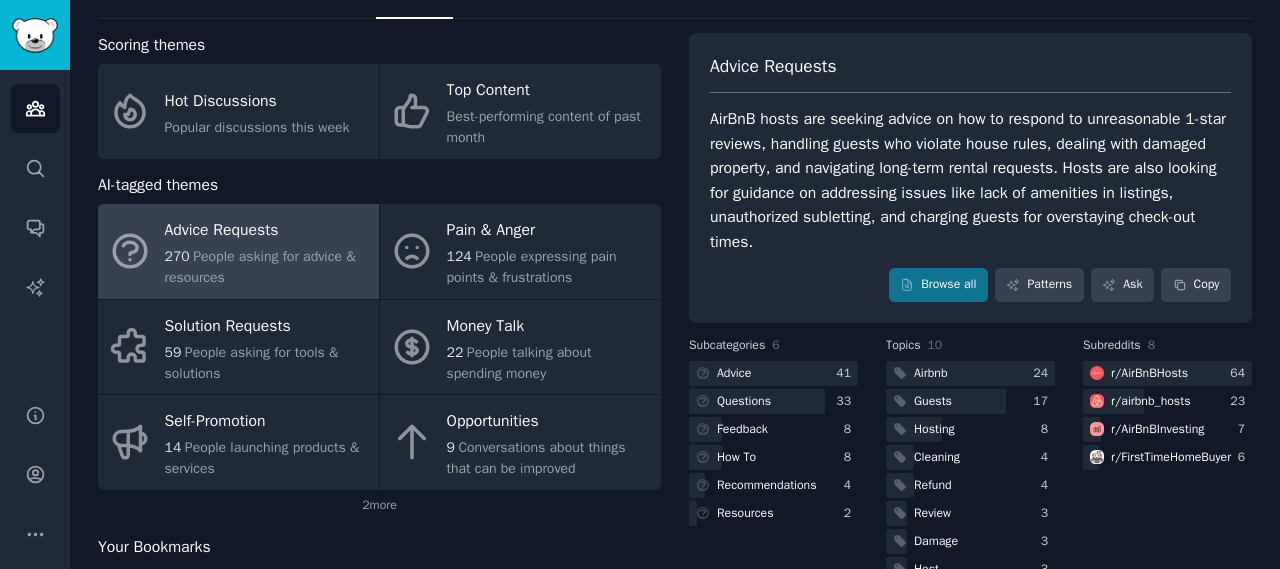 scroll, scrollTop: 120, scrollLeft: 0, axis: vertical 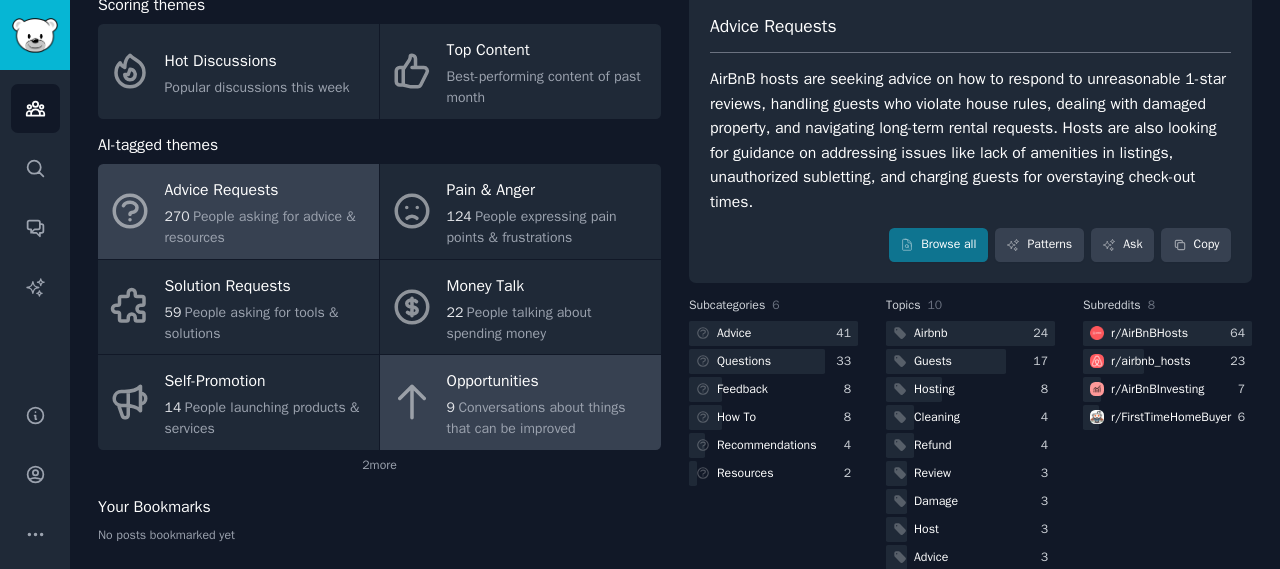 click on "Opportunities" at bounding box center (549, 382) 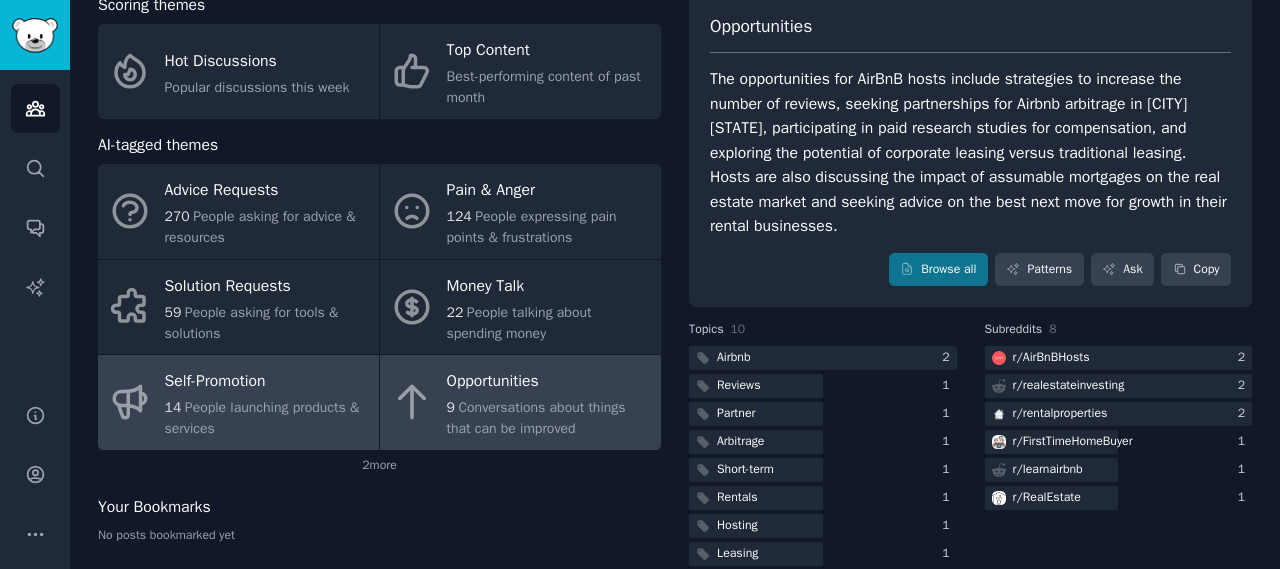 click on "Self-Promotion" at bounding box center (267, 382) 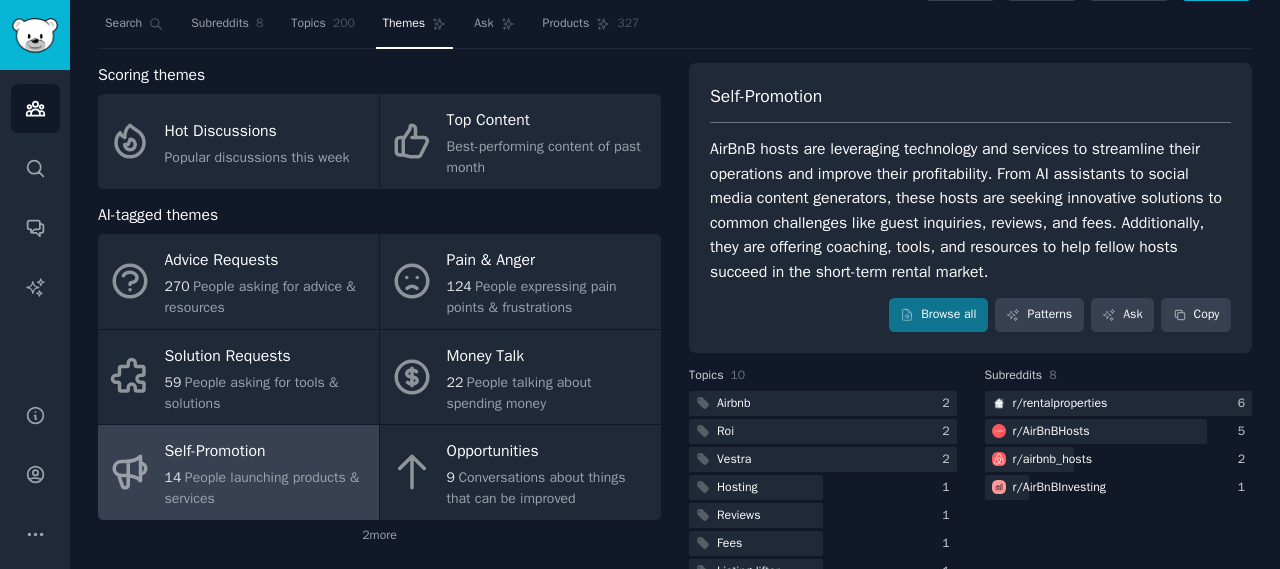 scroll, scrollTop: 45, scrollLeft: 0, axis: vertical 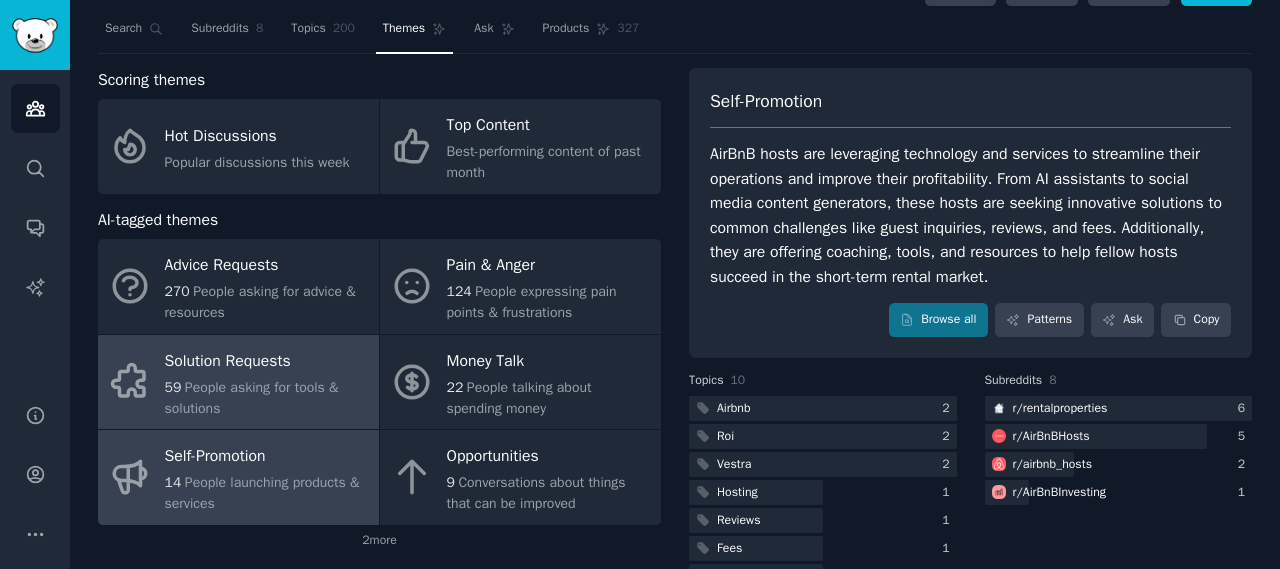 click on "Solution Requests" at bounding box center [267, 361] 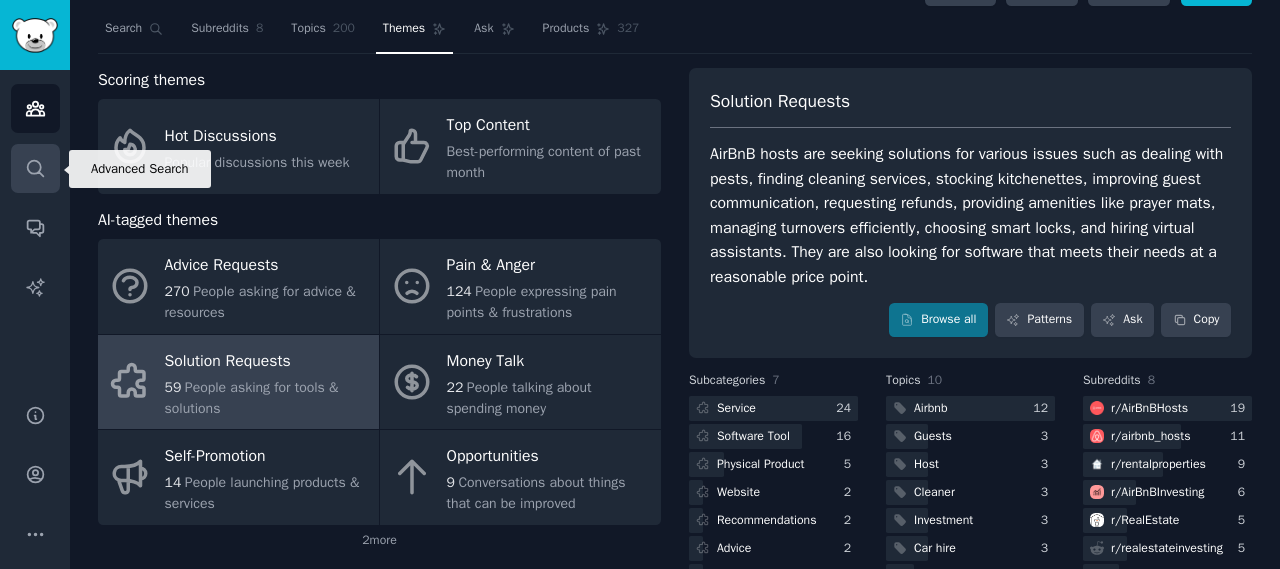 click 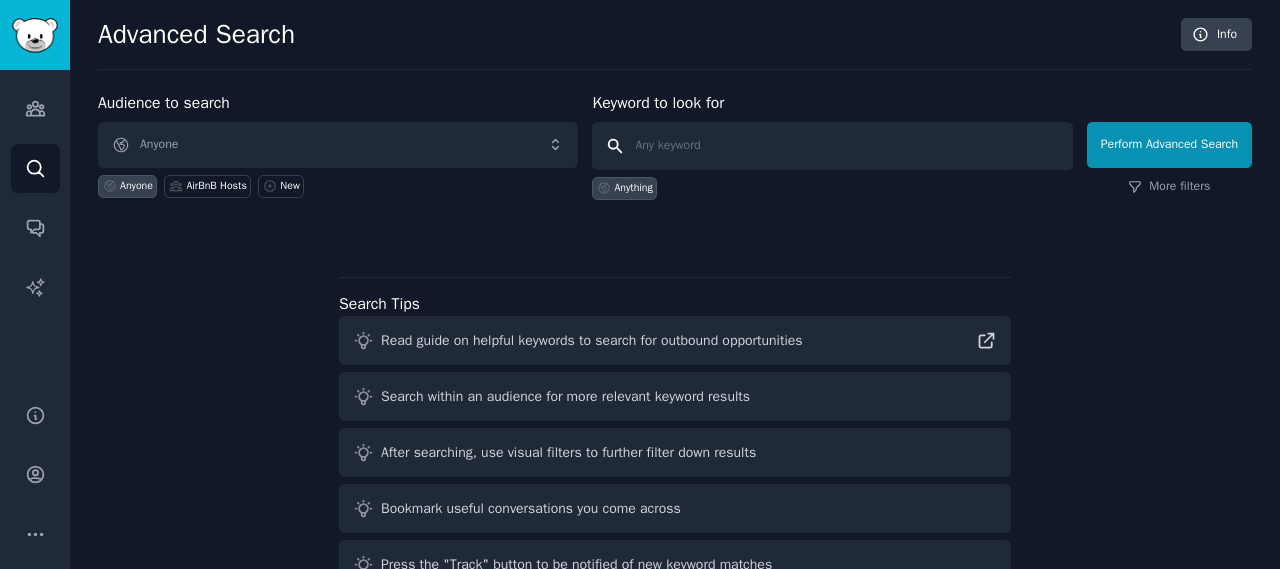 click at bounding box center (832, 146) 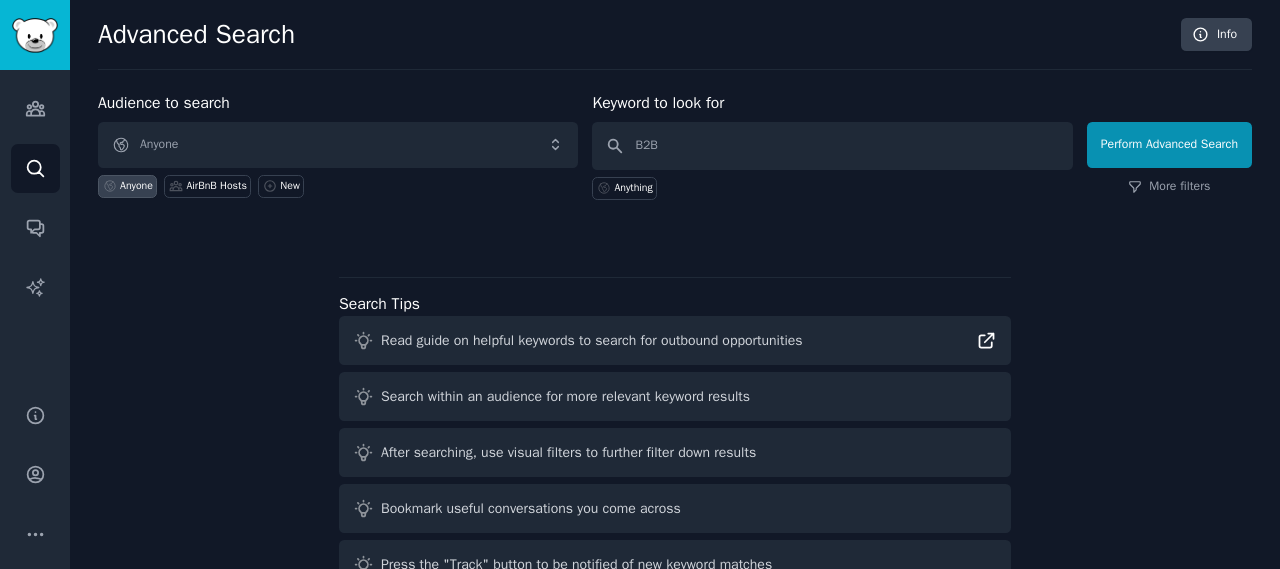 click 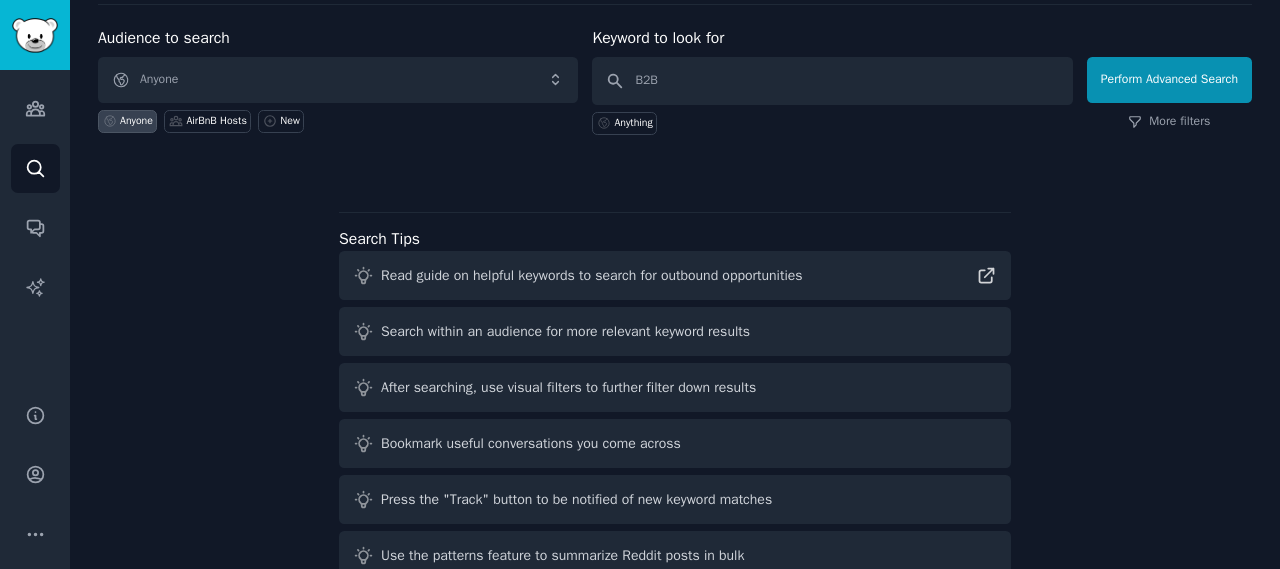 scroll, scrollTop: 108, scrollLeft: 0, axis: vertical 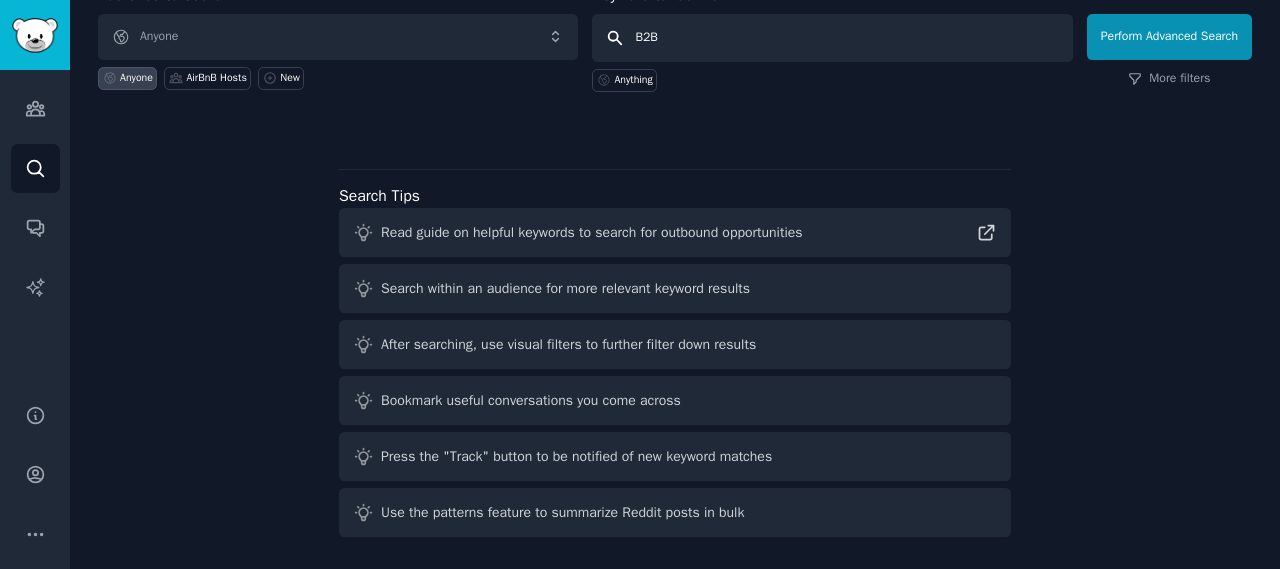 click on "B2B" at bounding box center (832, 38) 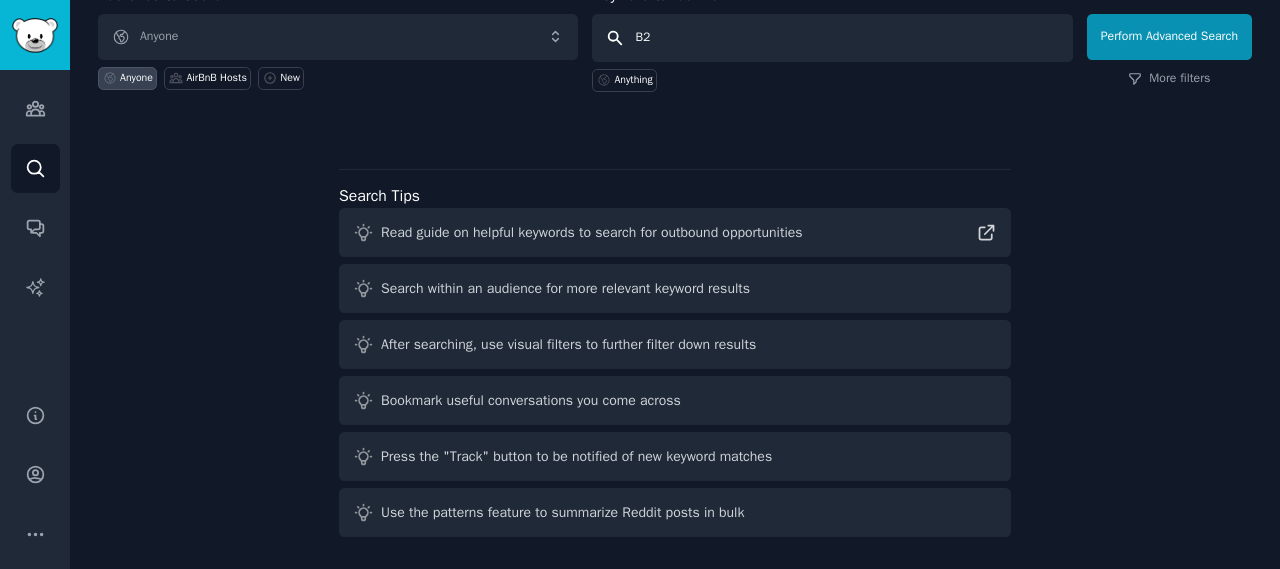 type on "B" 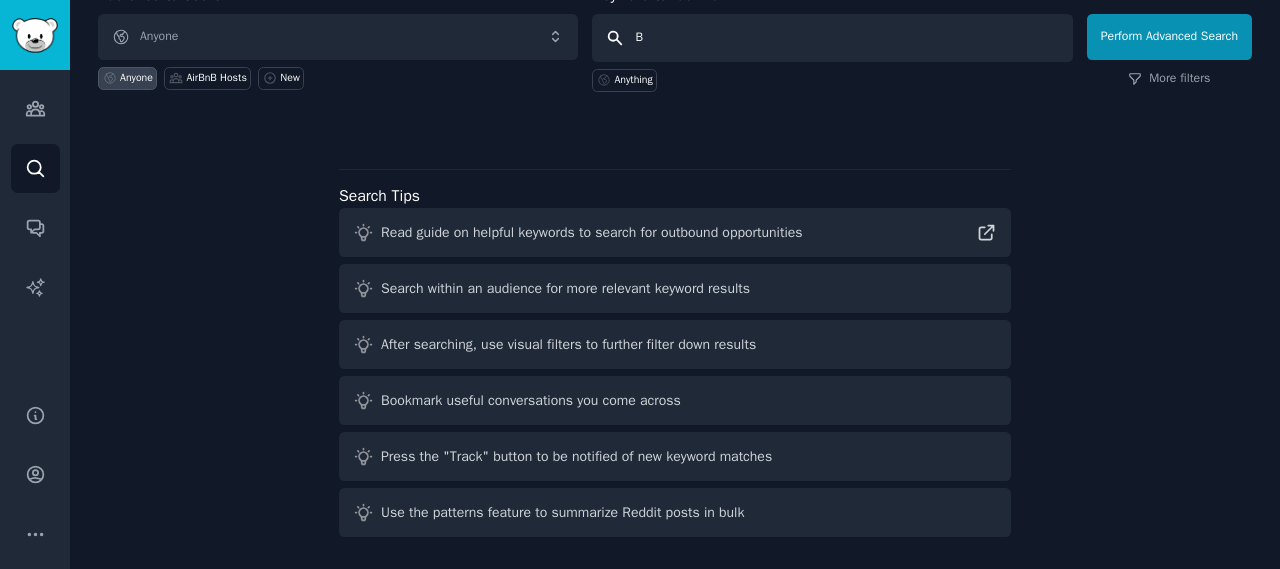 type 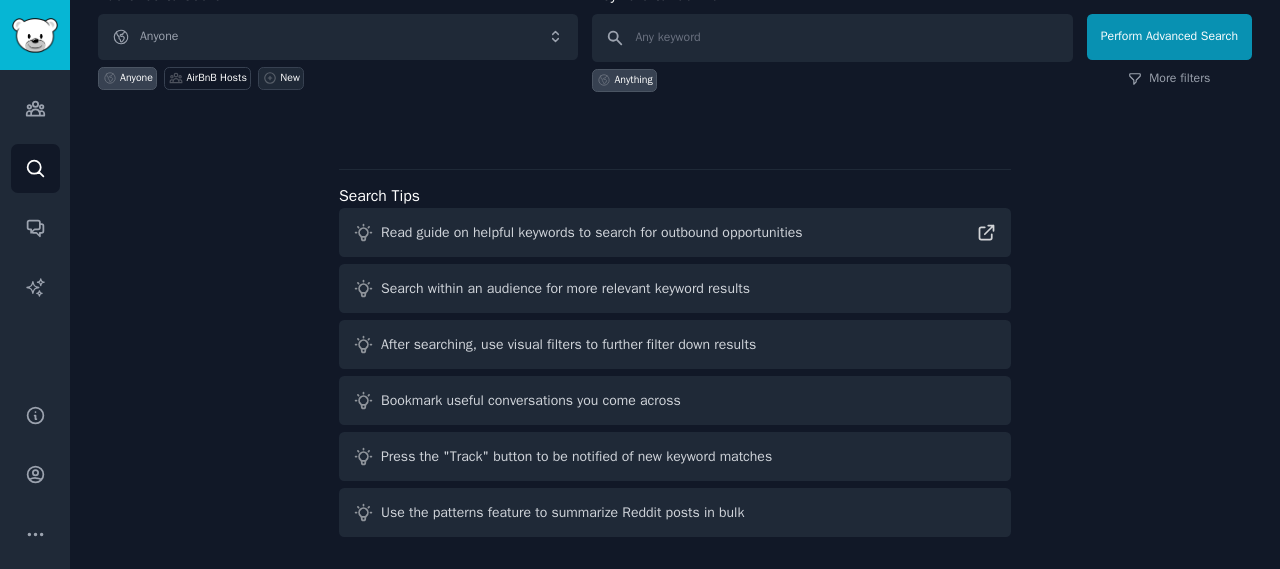 click on "New" at bounding box center (290, 78) 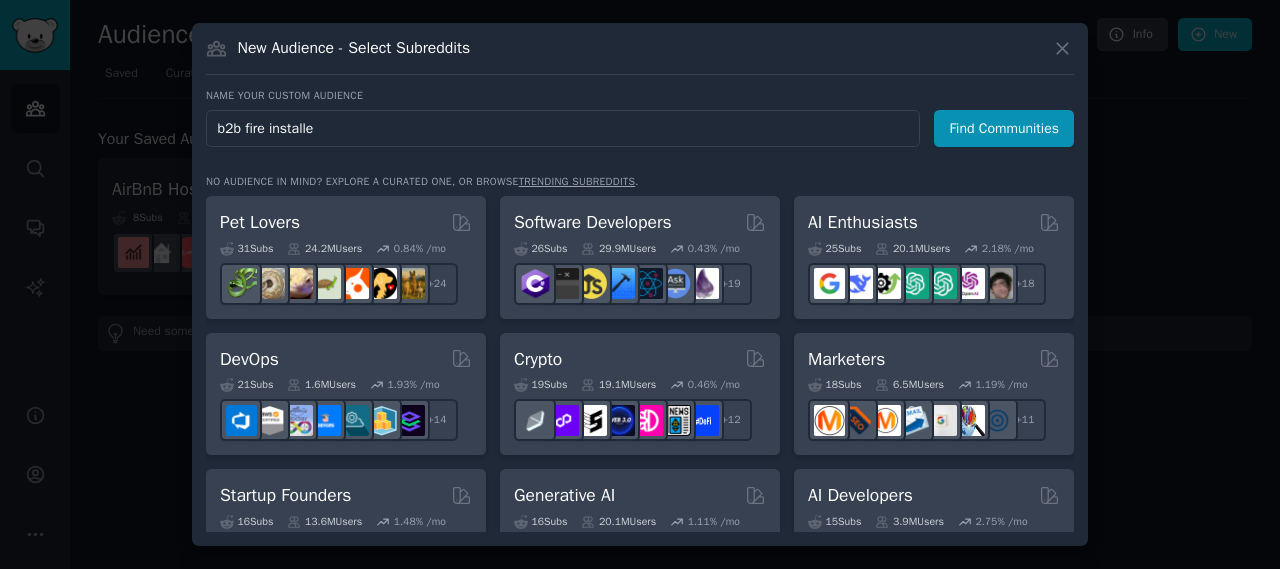 type on "b2b fire installer" 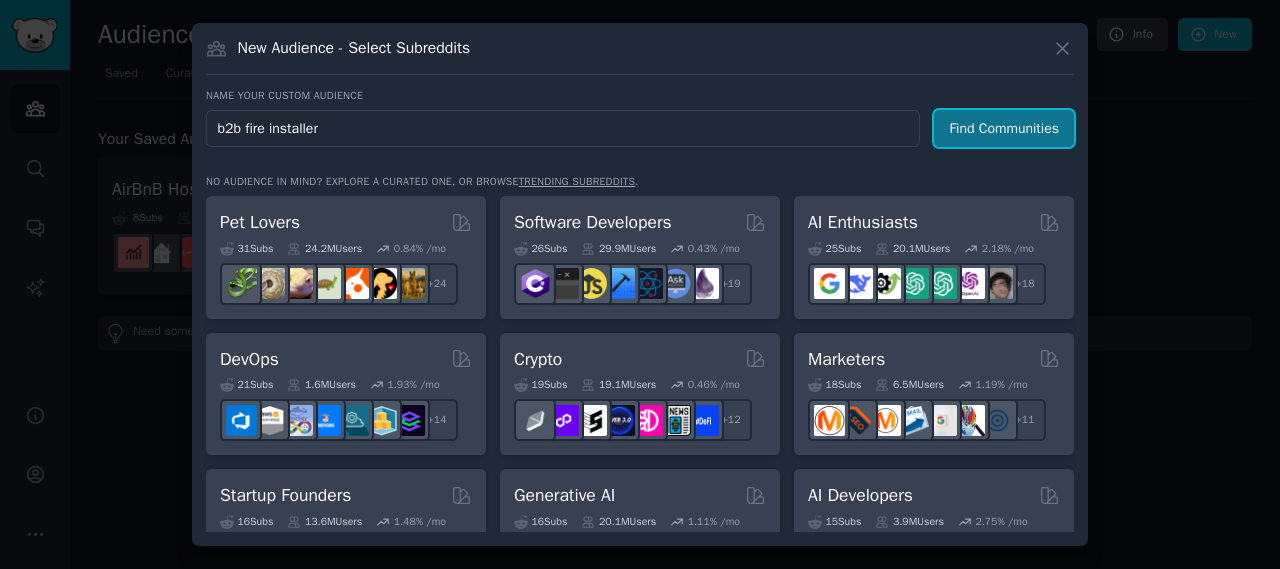 click on "Find Communities" at bounding box center (1004, 128) 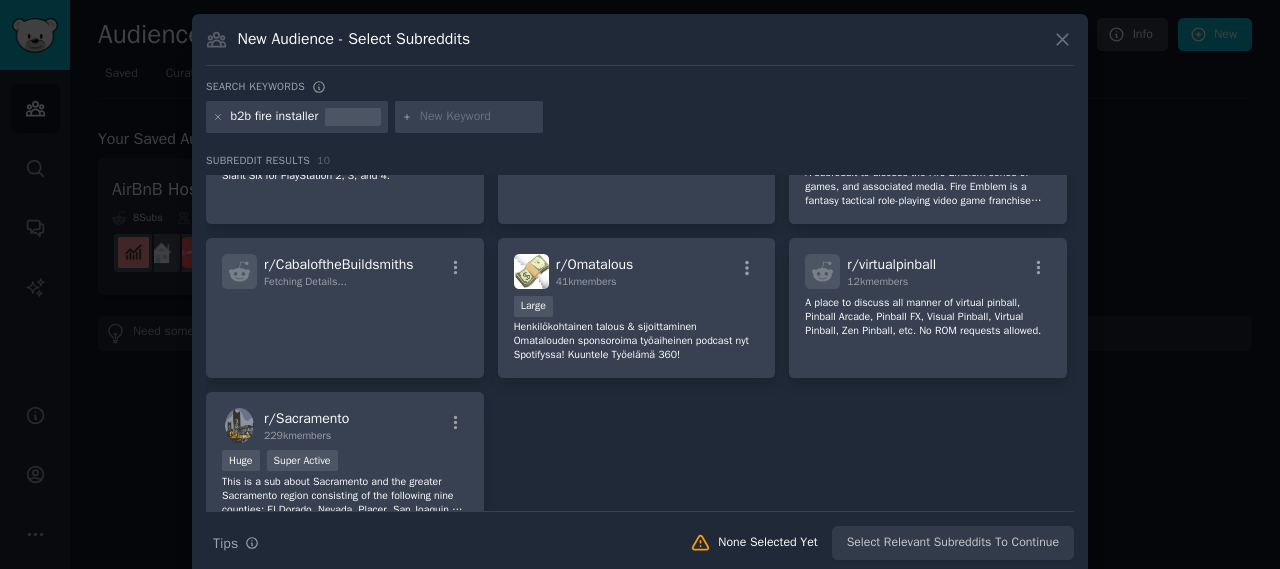 scroll, scrollTop: 252, scrollLeft: 0, axis: vertical 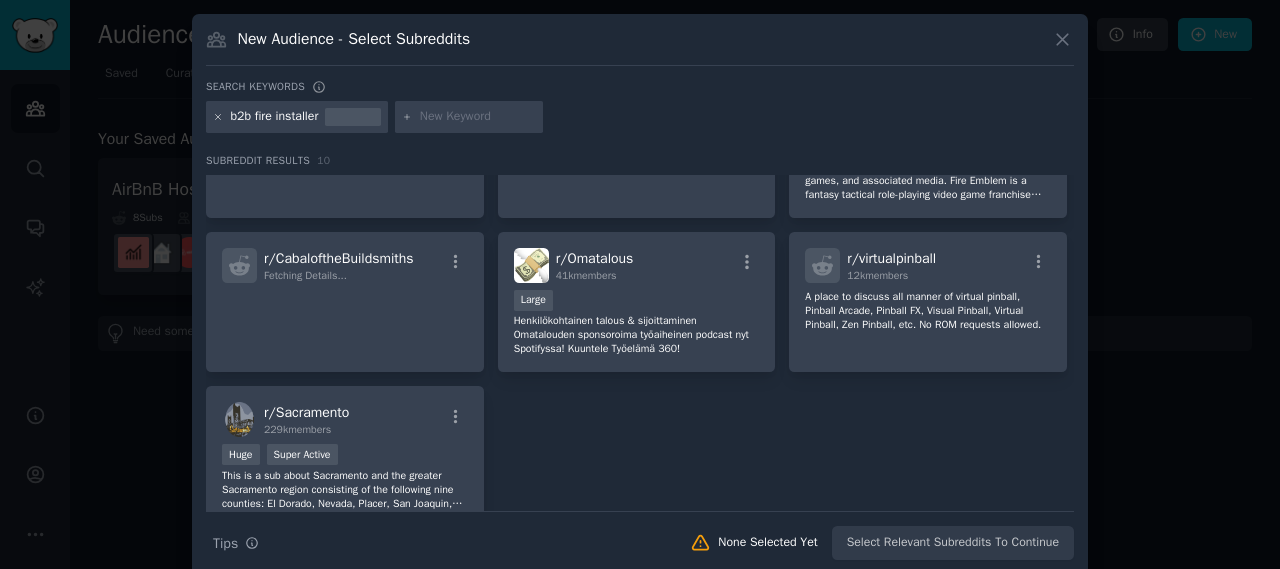 click 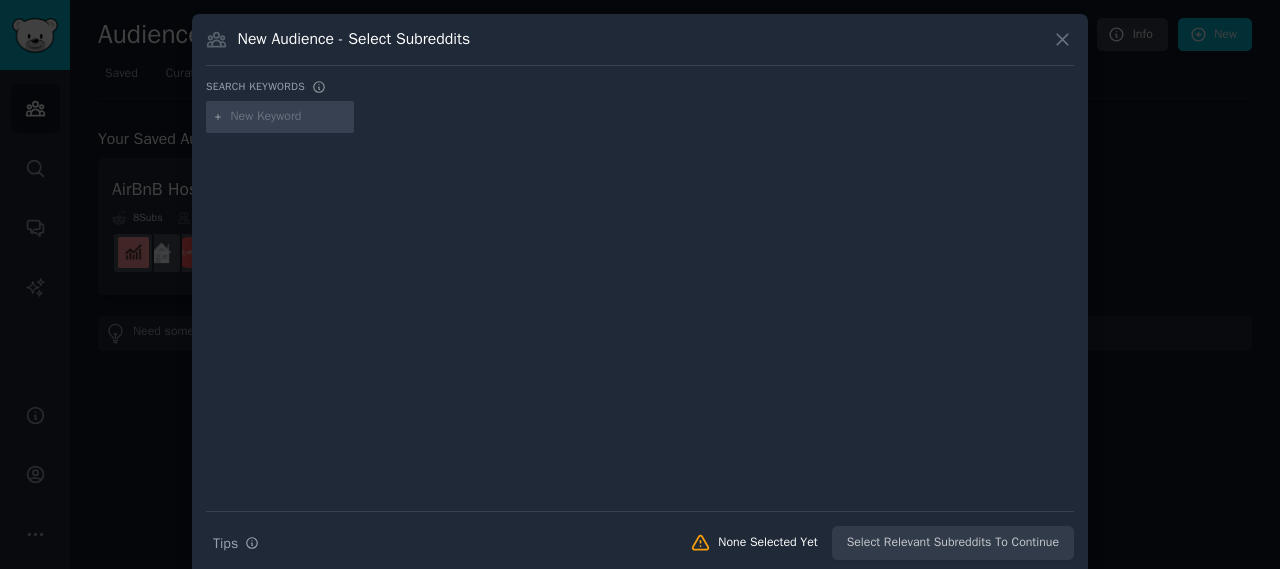 click at bounding box center (289, 117) 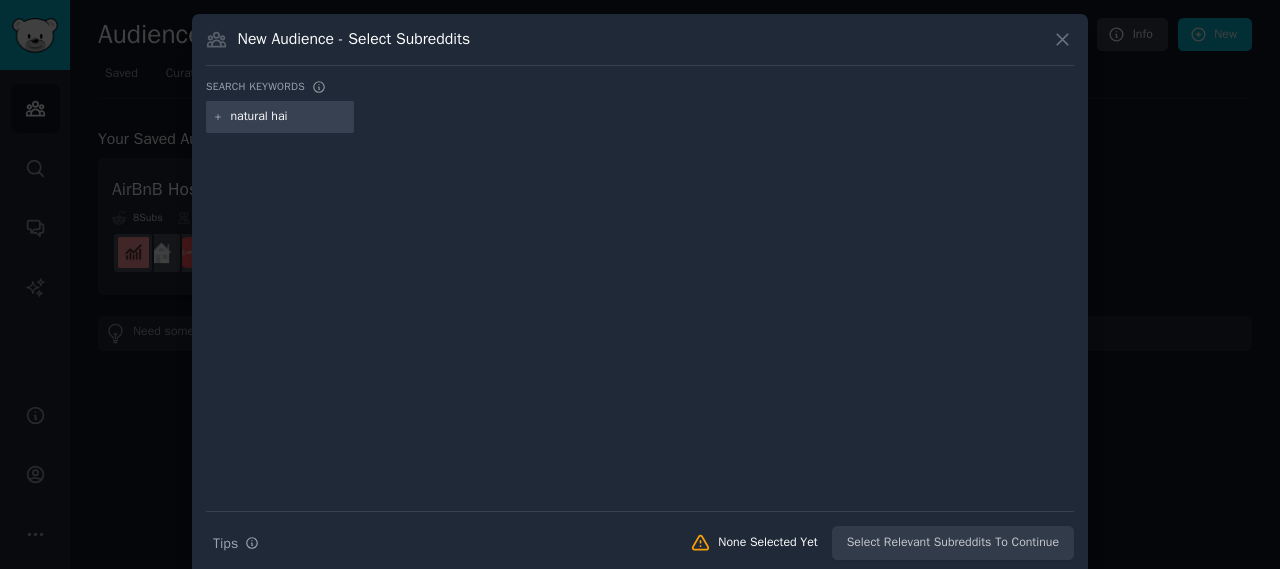 type on "natural hair" 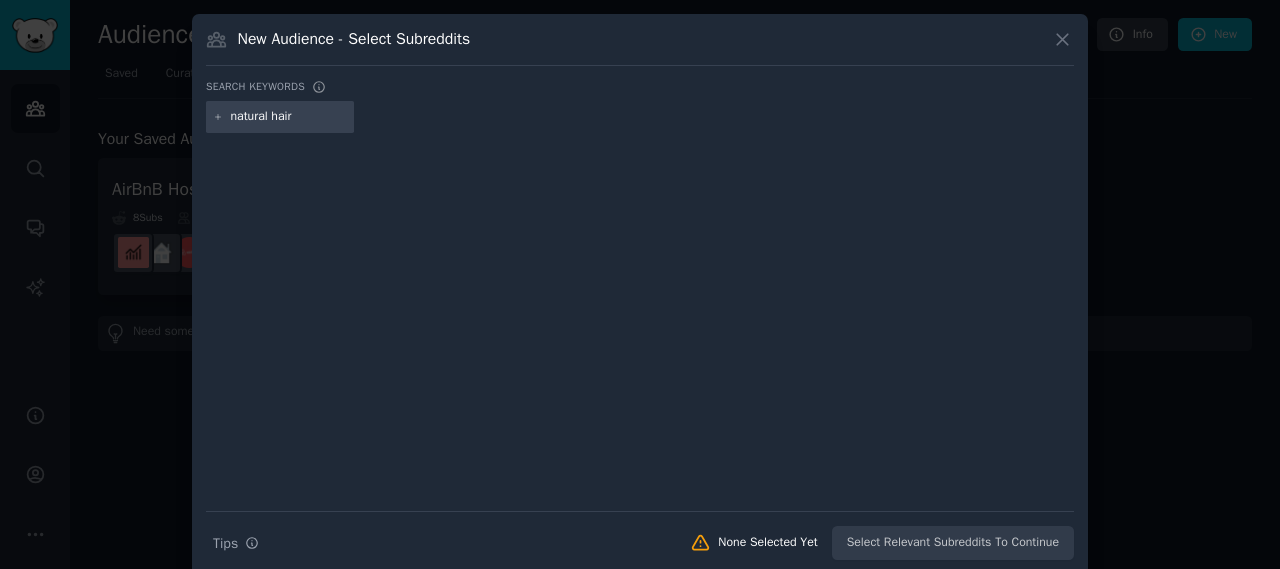 type 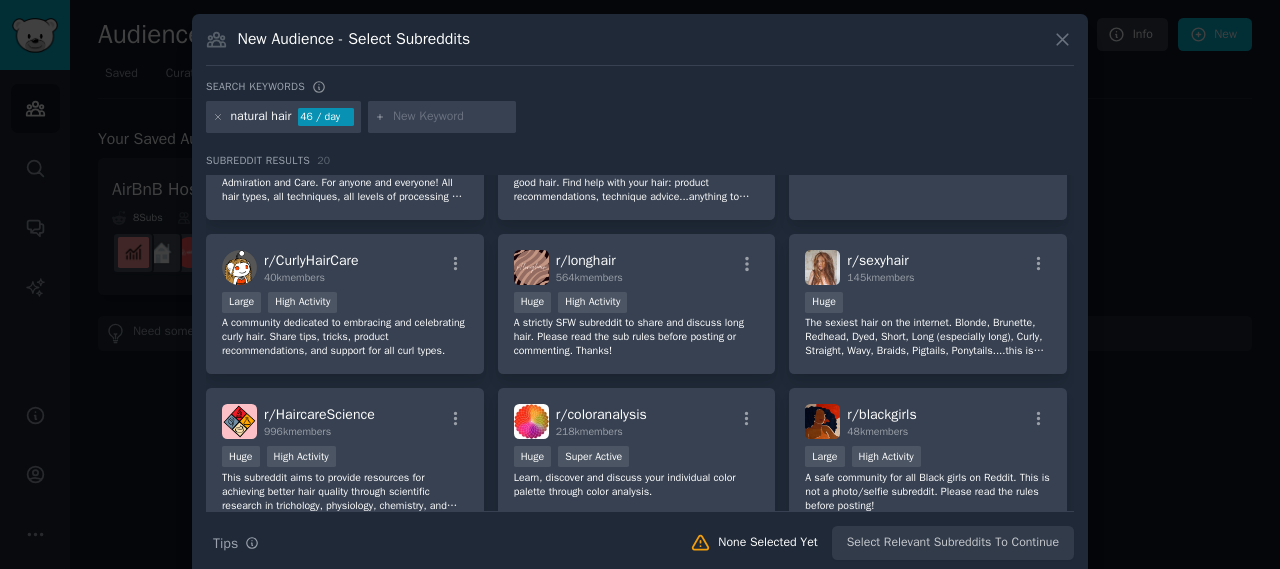 scroll, scrollTop: 252, scrollLeft: 0, axis: vertical 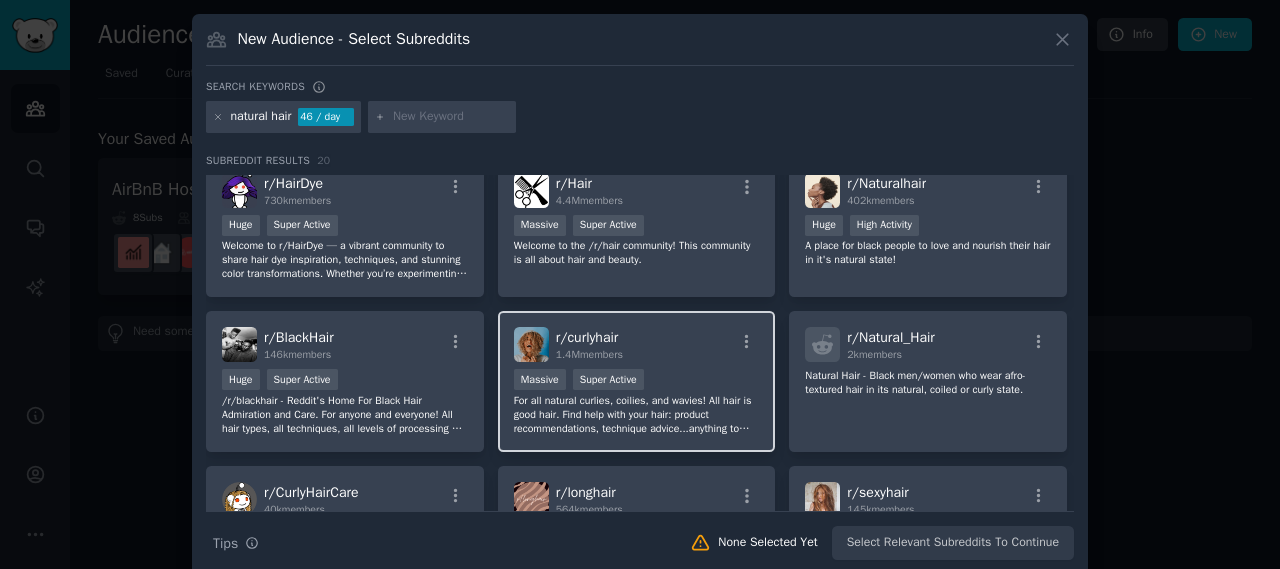 click on "r/ curlyhair 1.4M  members" at bounding box center (637, 344) 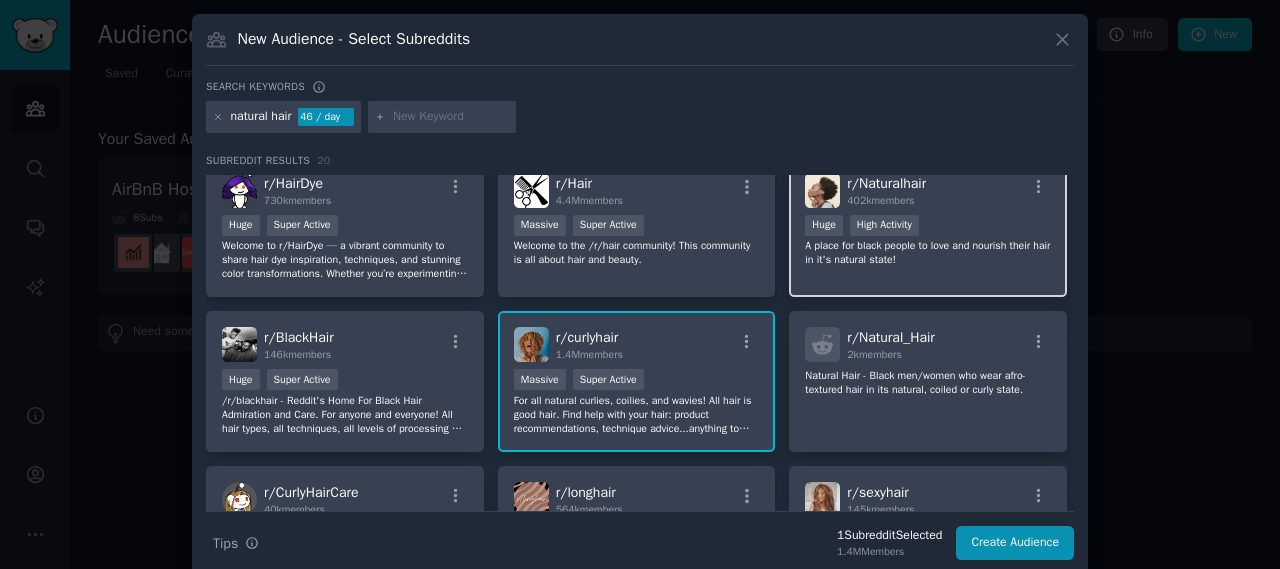 click on "r/ Naturalhair 402k  members Huge High Activity A place for black people to love and nourish their hair in it's natural state!" at bounding box center (928, 227) 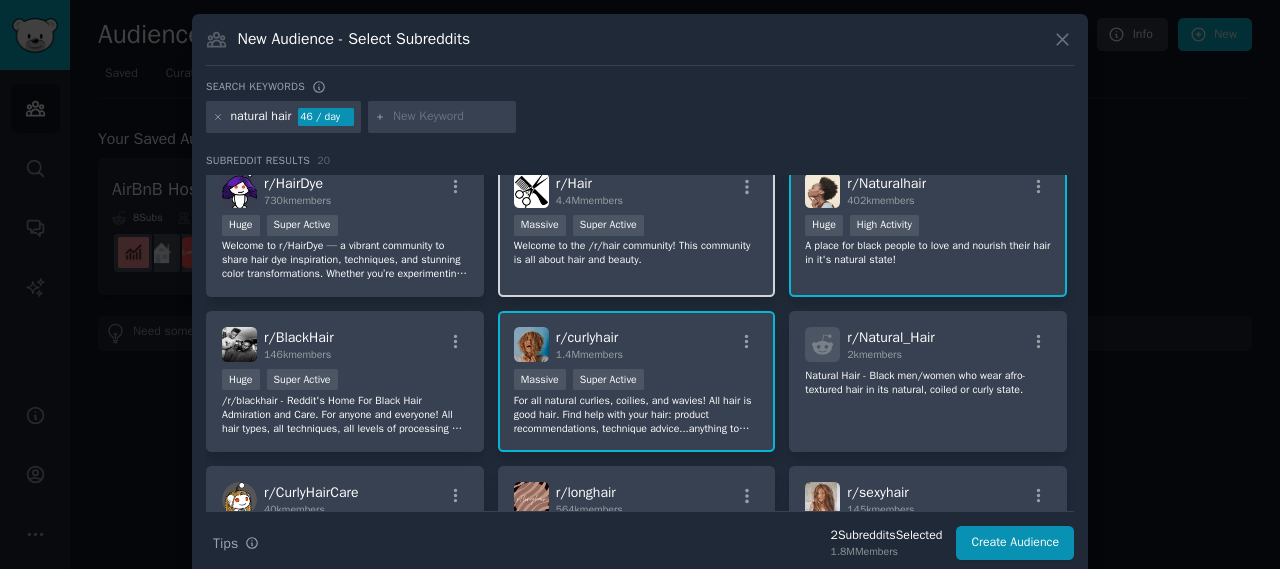 click on "r/ Hair 4.4M  members Massive Super Active Welcome to the /r/hair community! This community is all about hair and beauty." at bounding box center (637, 227) 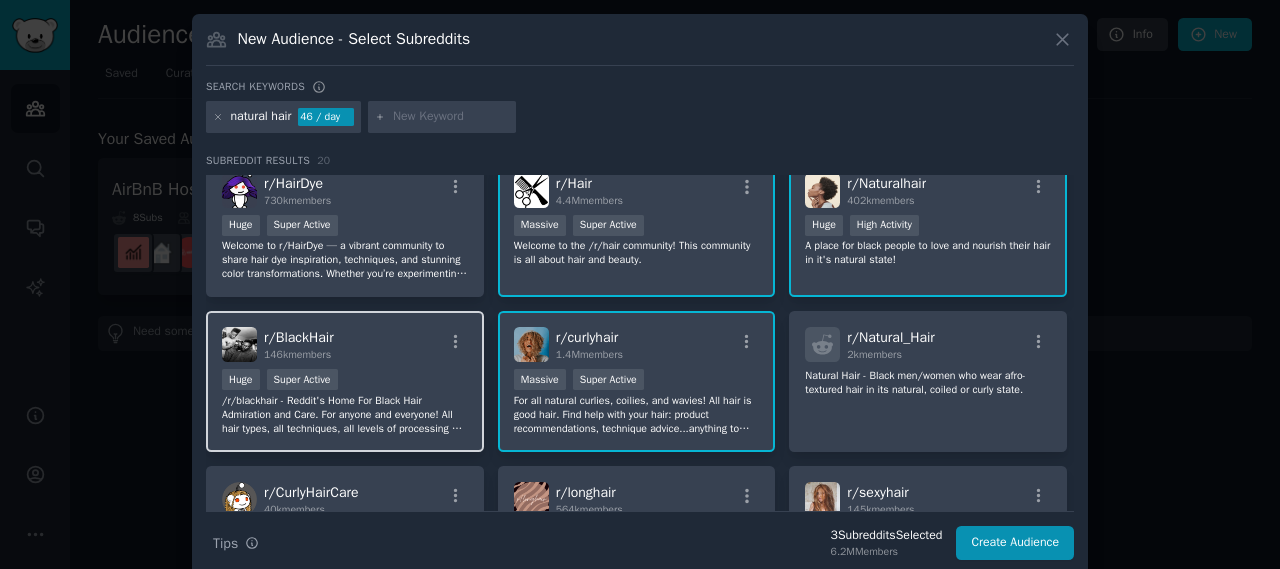click on "Huge Super Active" at bounding box center [345, 381] 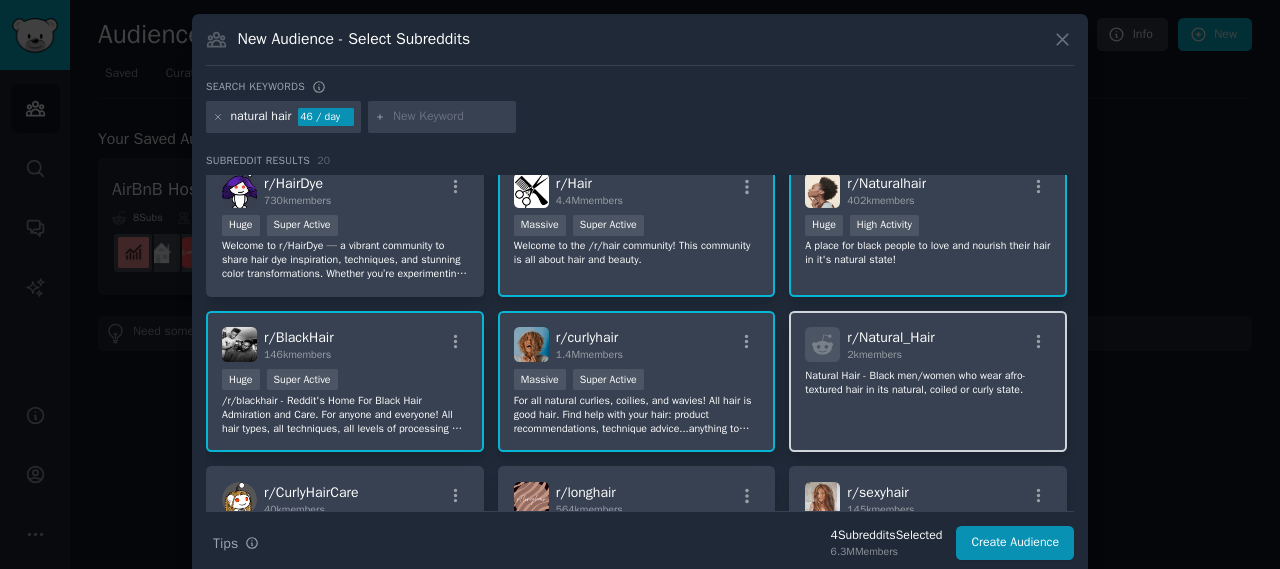 click on "r/ Natural_Hair 2k  members Natural Hair -  Black men/women who wear afro-textured hair in its natural, coiled or curly state." at bounding box center [928, 381] 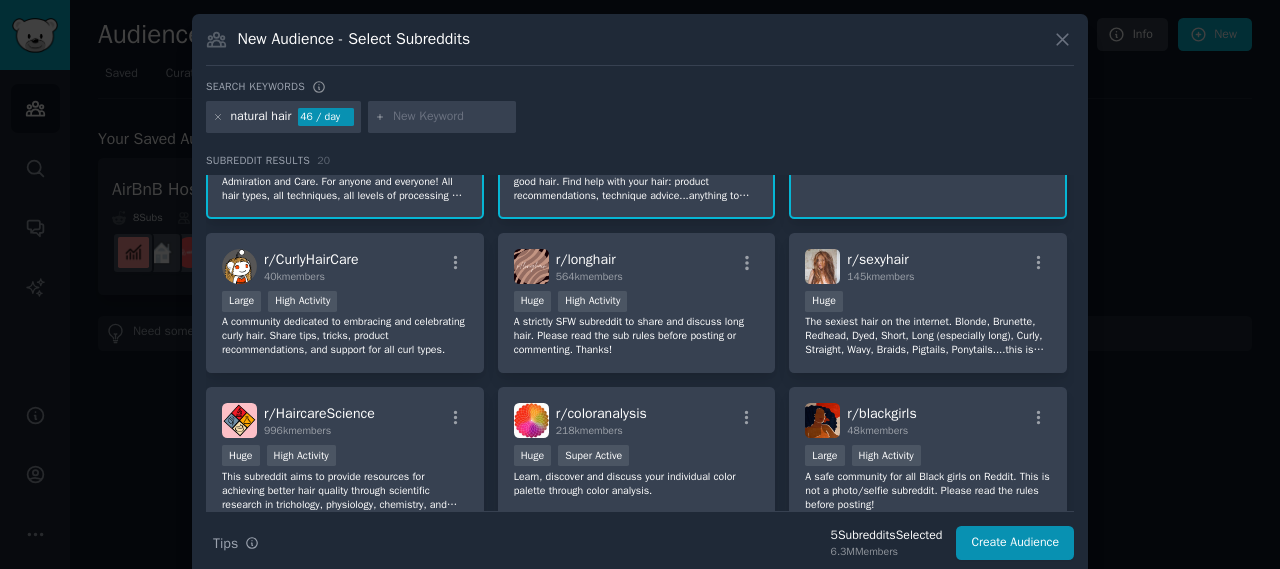 scroll, scrollTop: 258, scrollLeft: 0, axis: vertical 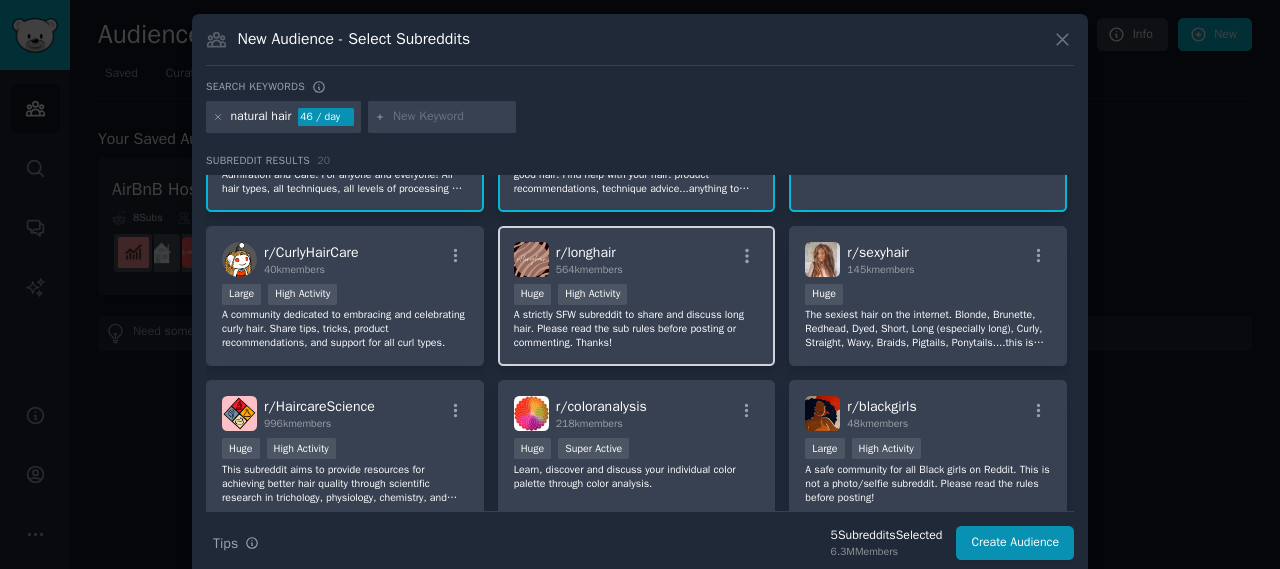 click on "A strictly SFW subreddit to share and discuss long hair. Please read the sub rules before posting or commenting. Thanks!" at bounding box center (637, 329) 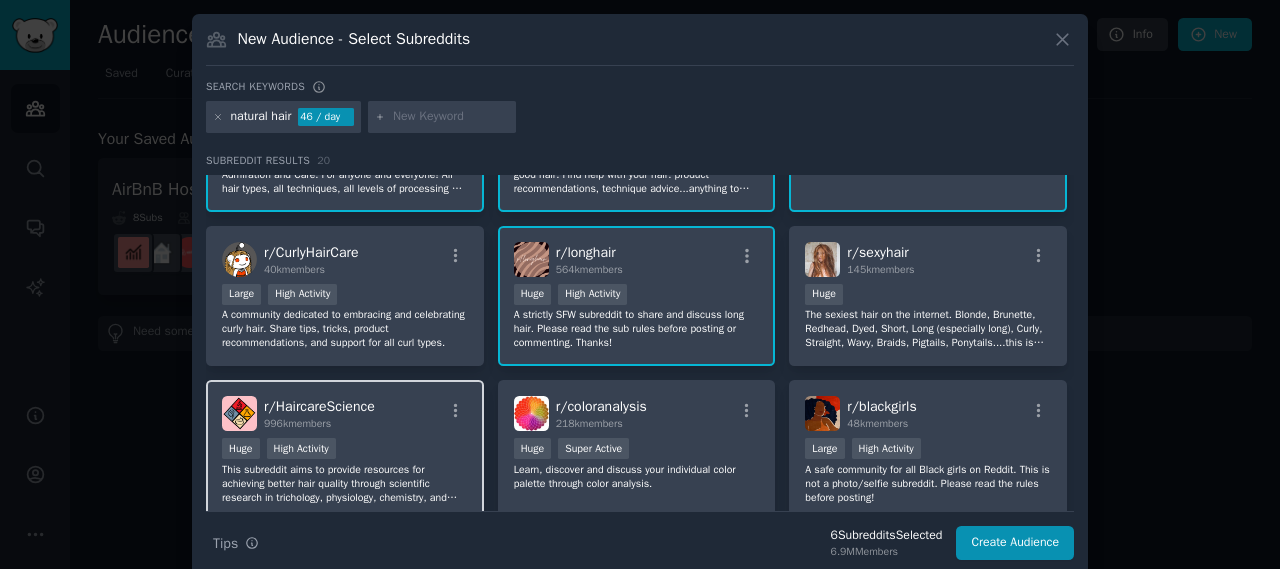 click on "Huge High Activity" at bounding box center [345, 450] 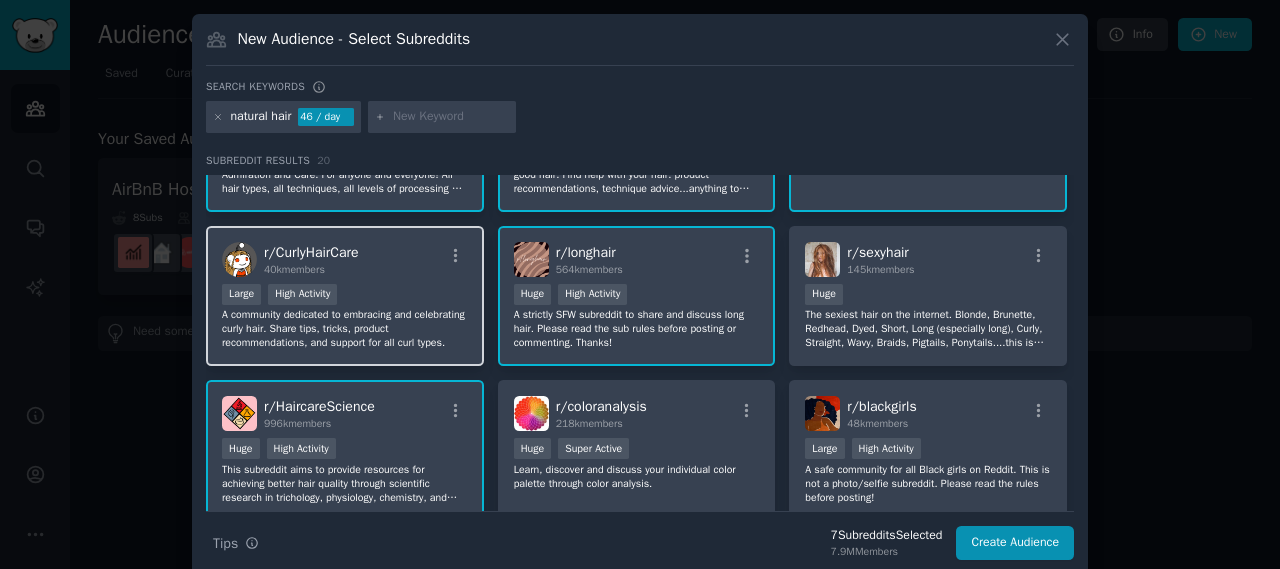 click on "r/ CurlyHairCare 40k  members Large High Activity A community dedicated to embracing and celebrating curly hair. Share tips, tricks, product recommendations, and support for all curl types." at bounding box center (345, 296) 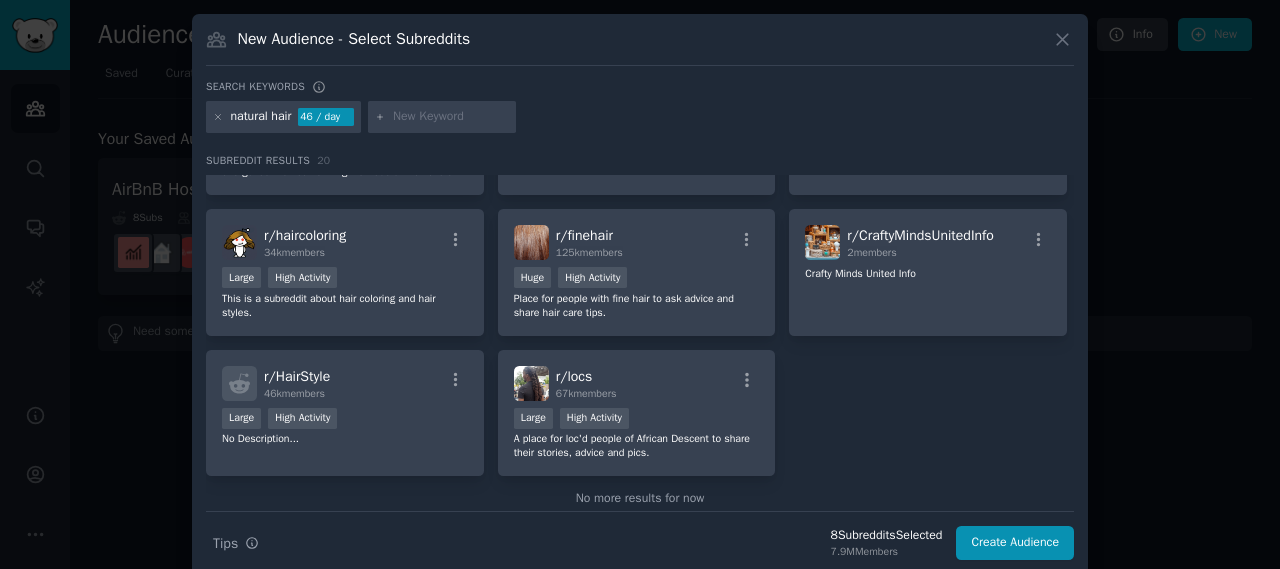 scroll, scrollTop: 742, scrollLeft: 0, axis: vertical 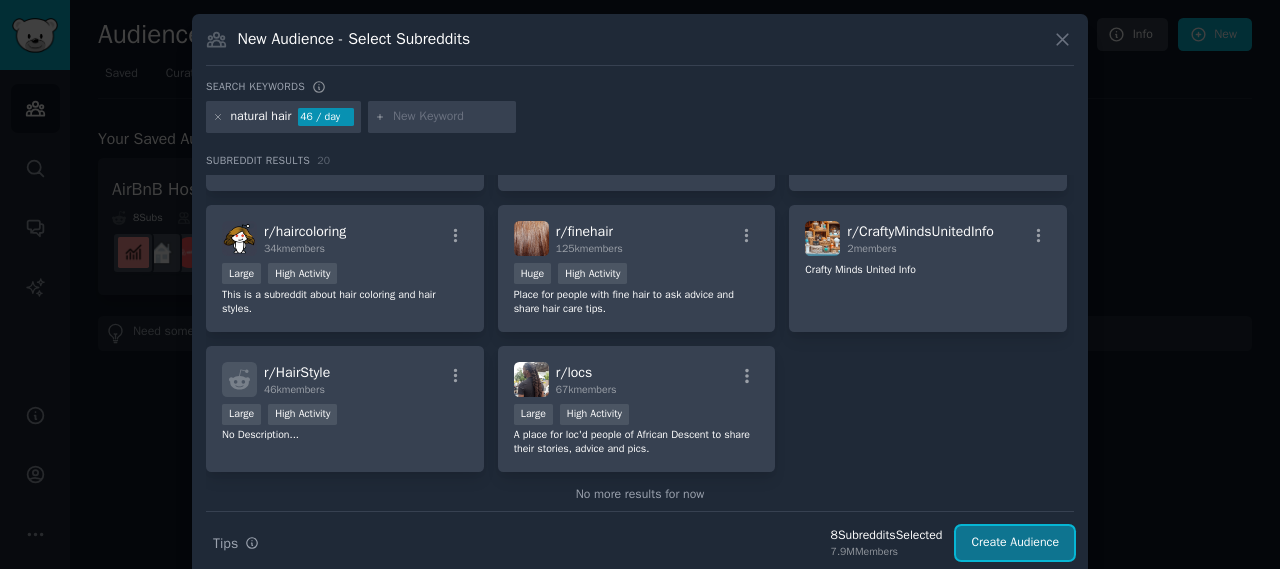 click on "Create Audience" at bounding box center [1015, 543] 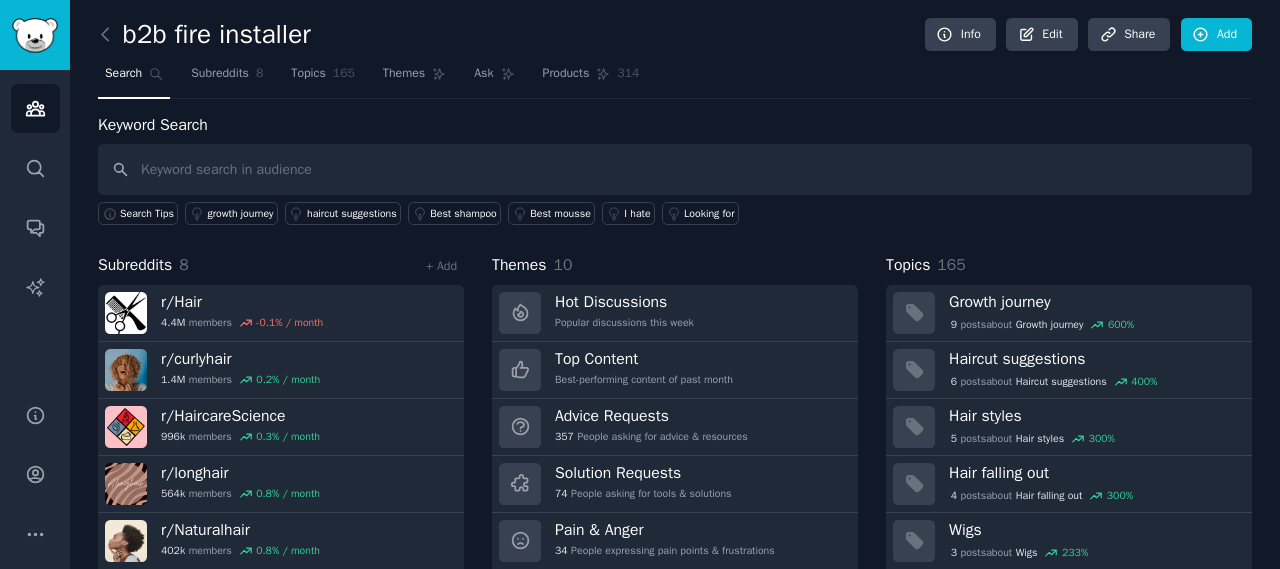 scroll, scrollTop: 116, scrollLeft: 0, axis: vertical 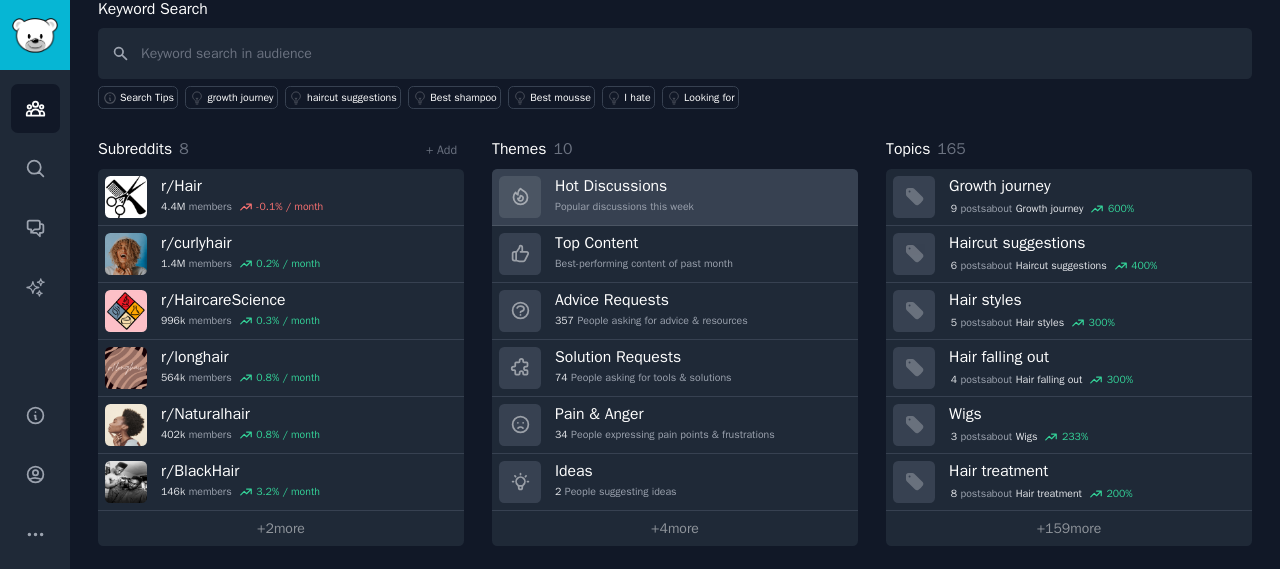 click on "Hot Discussions Popular discussions this week" at bounding box center [675, 197] 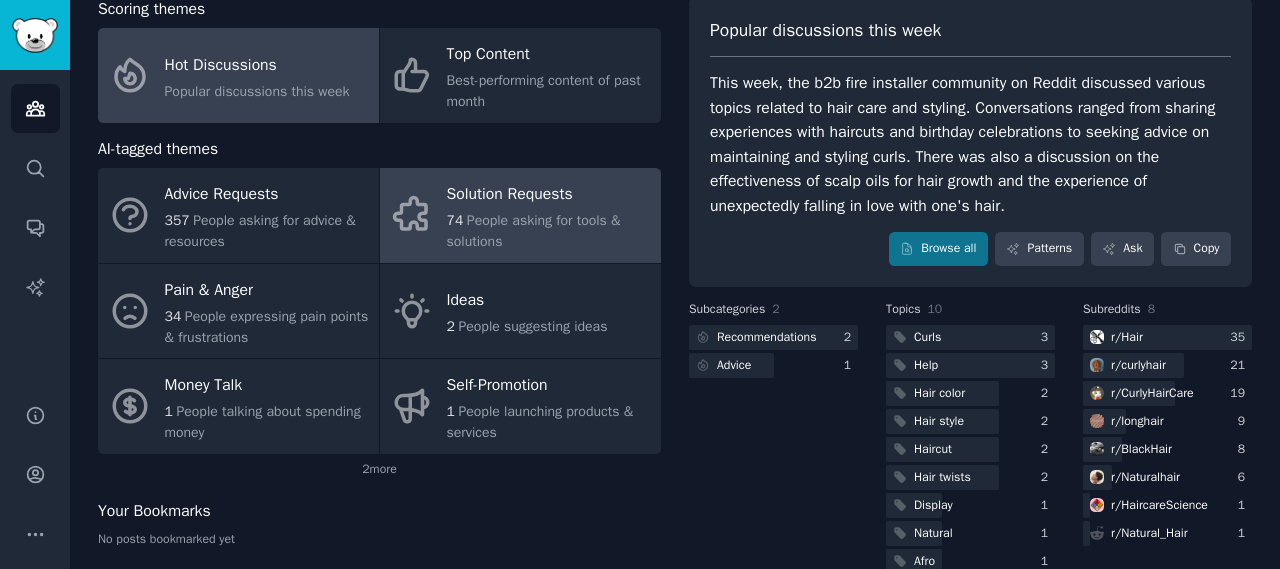 click on "74 People asking for tools & solutions" at bounding box center [549, 231] 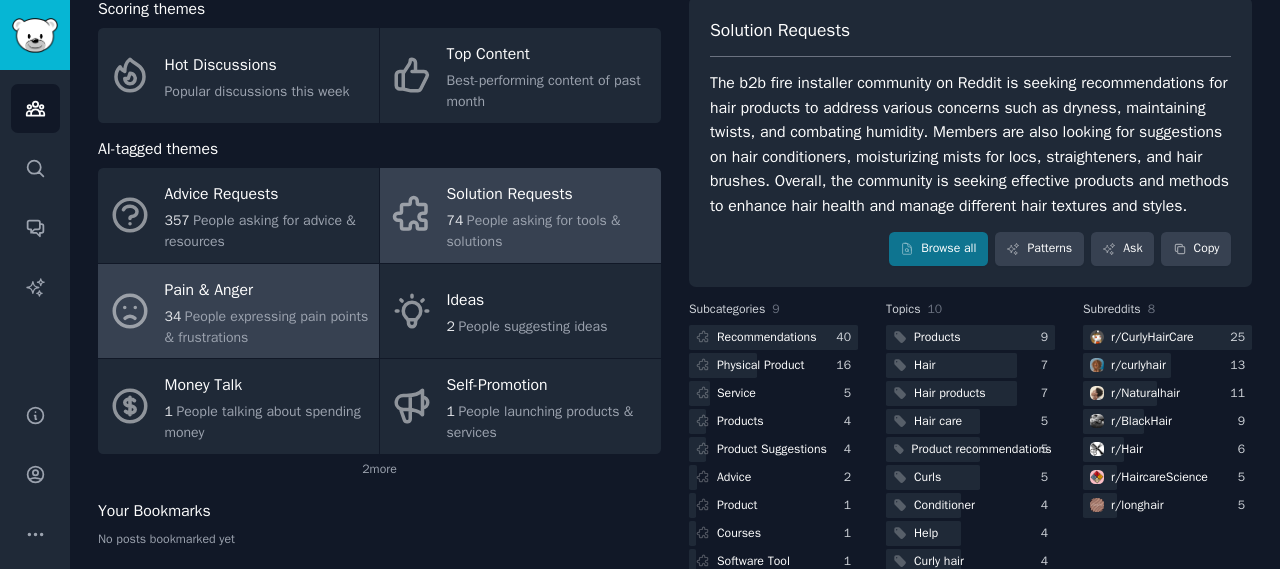 click on "People expressing pain points & frustrations" at bounding box center (267, 327) 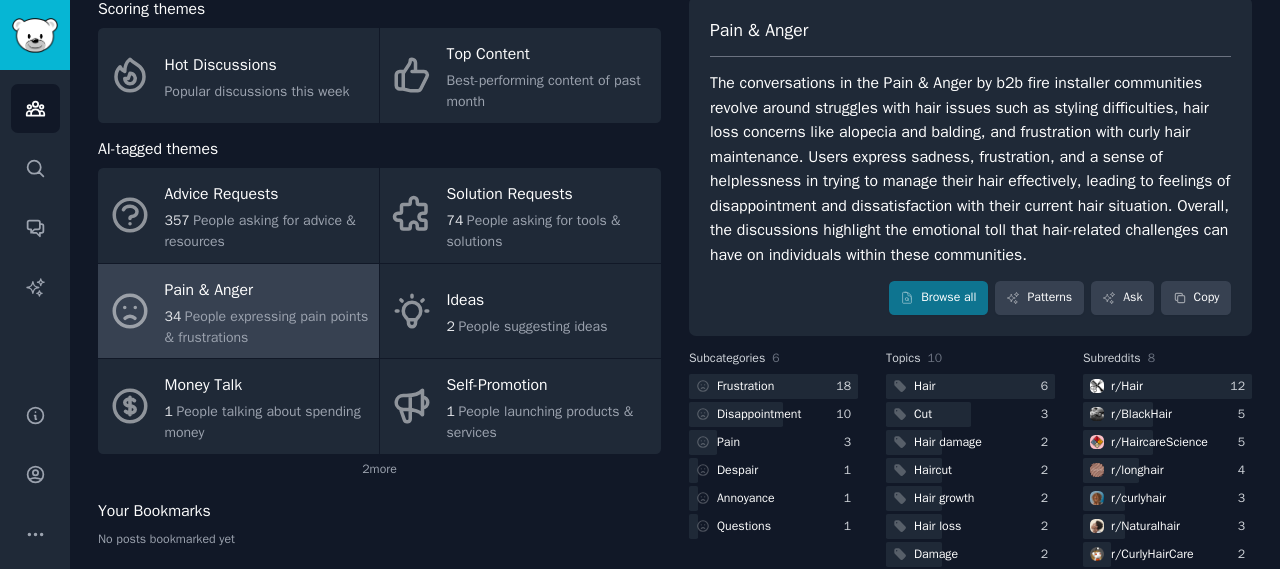 click on "b2b fire installer Info Edit Share Add Search Subreddits 8 Topics 165 Themes Ask Products 314 Scoring themes Hot Discussions Popular discussions this week Top Content Best-performing content of past month AI-tagged themes Advice Requests 357 People asking for advice & resources Solution Requests 74 People asking for tools & solutions Pain & Anger 34 People expressing pain points & frustrations Ideas 2 People suggesting ideas Money Talk 1 People talking about spending money Self-Promotion 1 People launching products & services 2  more Your Bookmarks No posts bookmarked yet Pain & Anger Browse all Patterns Ask Copy Subcategories 6   Frustration 18   Disappointment 10   Pain 3   Despair 1   Annoyance 1   Questions 1 Topics 10   Hair 6   Cut 3   Hair damage 2   Haircut 2   Hair growth 2   Hair loss 2   Damage 2   Hairconcerns 2   Alopecia 1   Style 1 Subreddits 8  r/ Hair 12  r/ BlackHair 5  r/ HaircareScience 5  r/ longhair 4  r/ curlyhair 3  r/ Naturalhair 3  r/ CurlyHairCare 2" 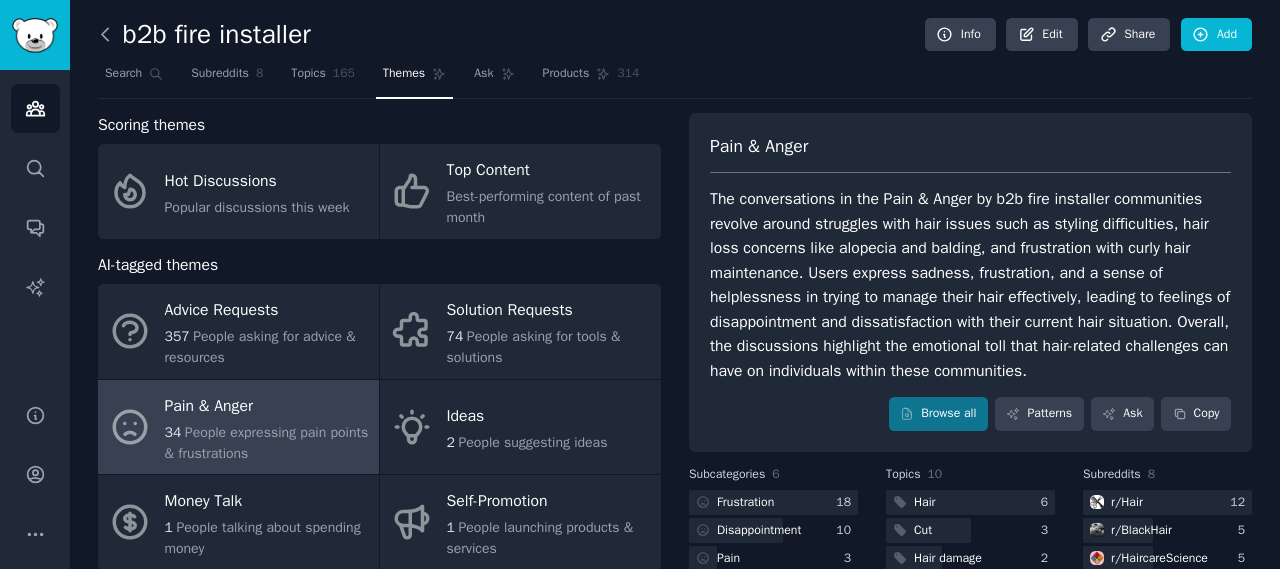 click 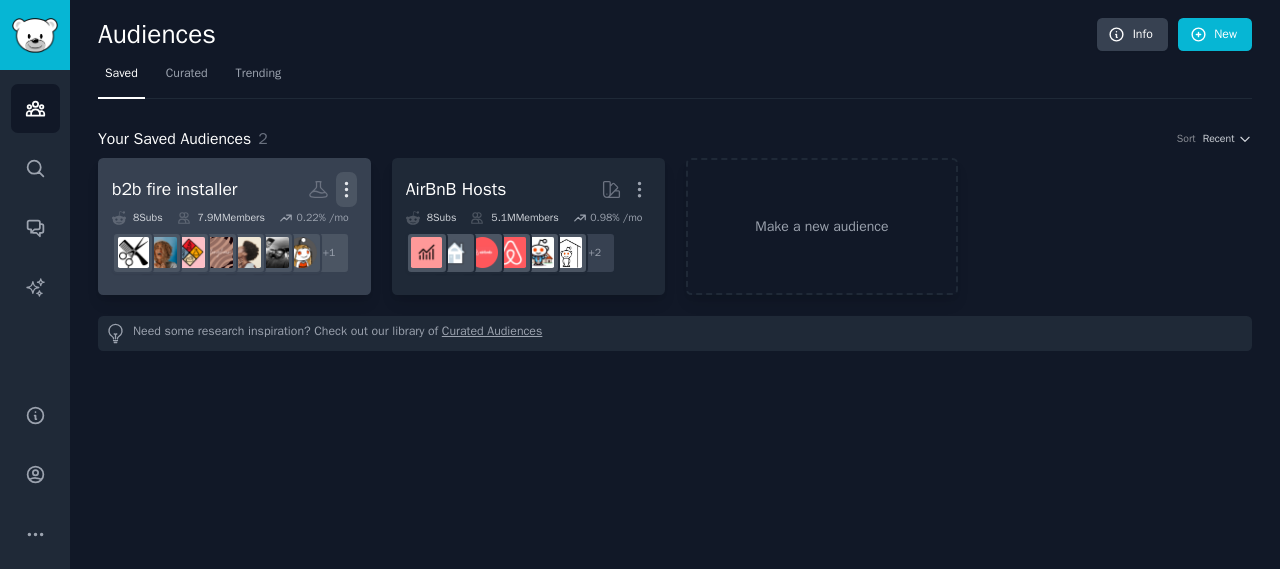 click 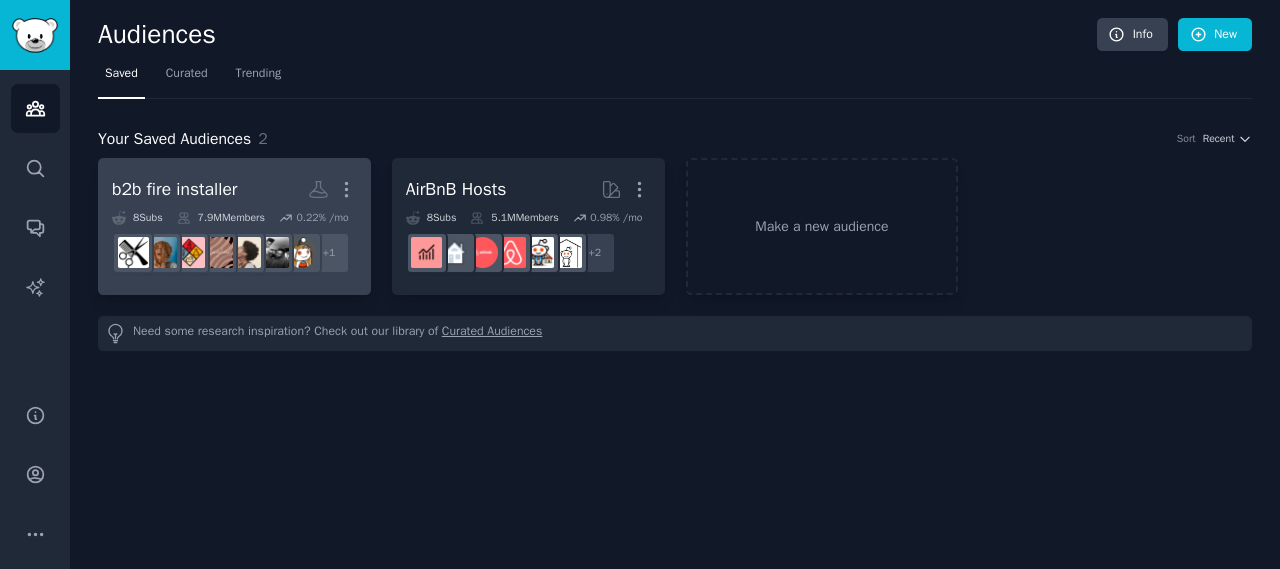 click on "b2b fire installer" at bounding box center (174, 189) 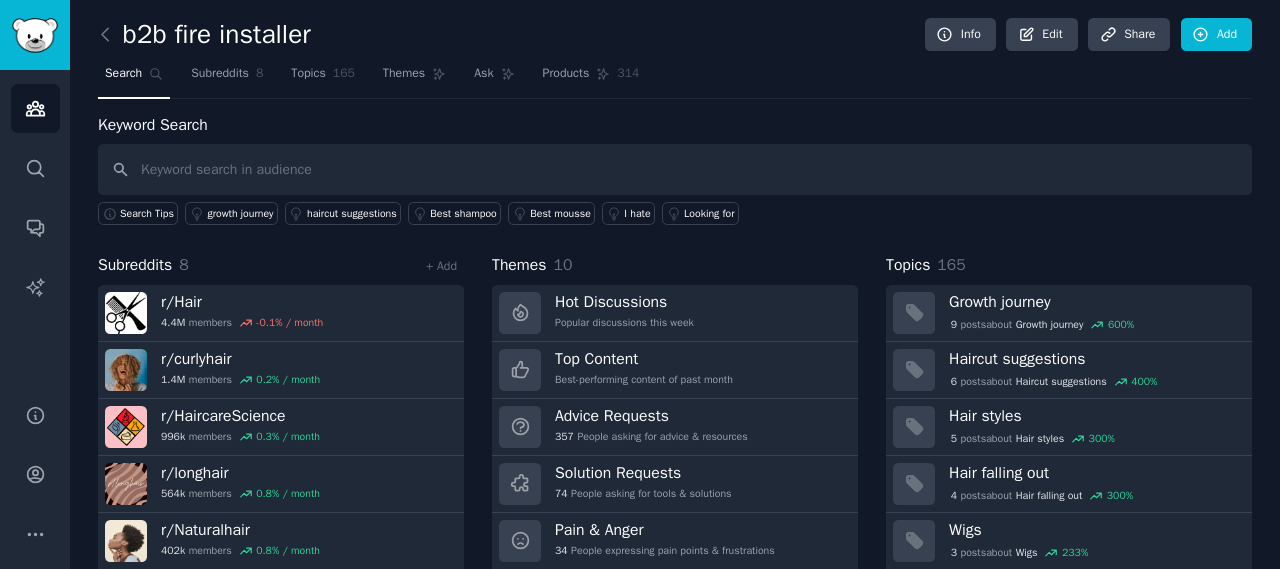 click on "b2b fire installer" at bounding box center [204, 35] 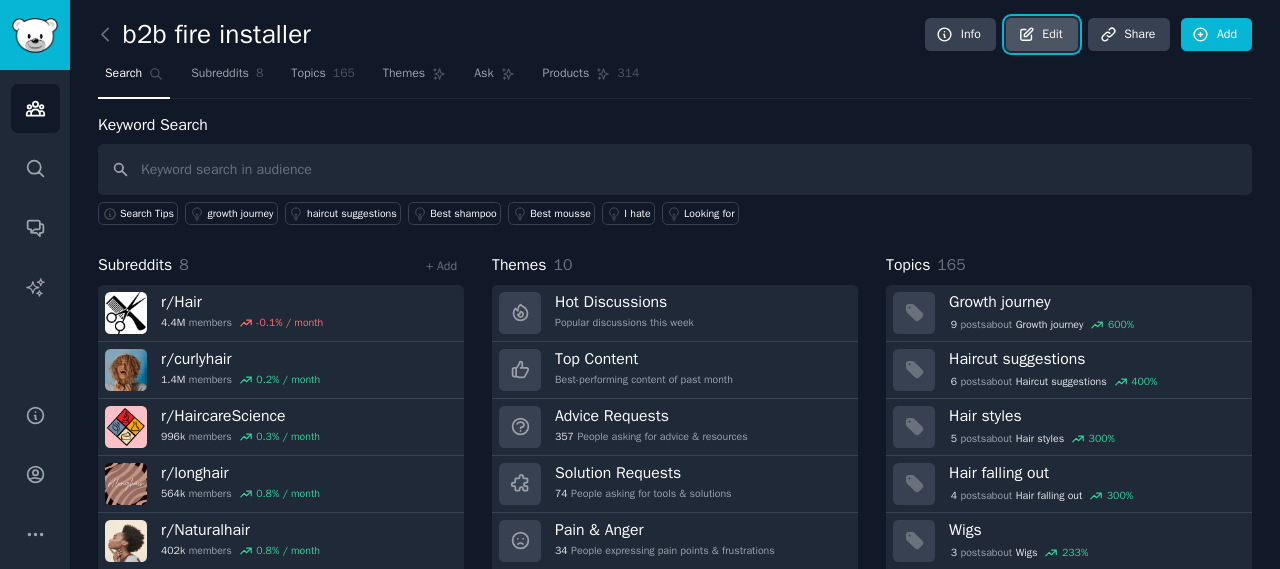 click on "Edit" at bounding box center (1041, 35) 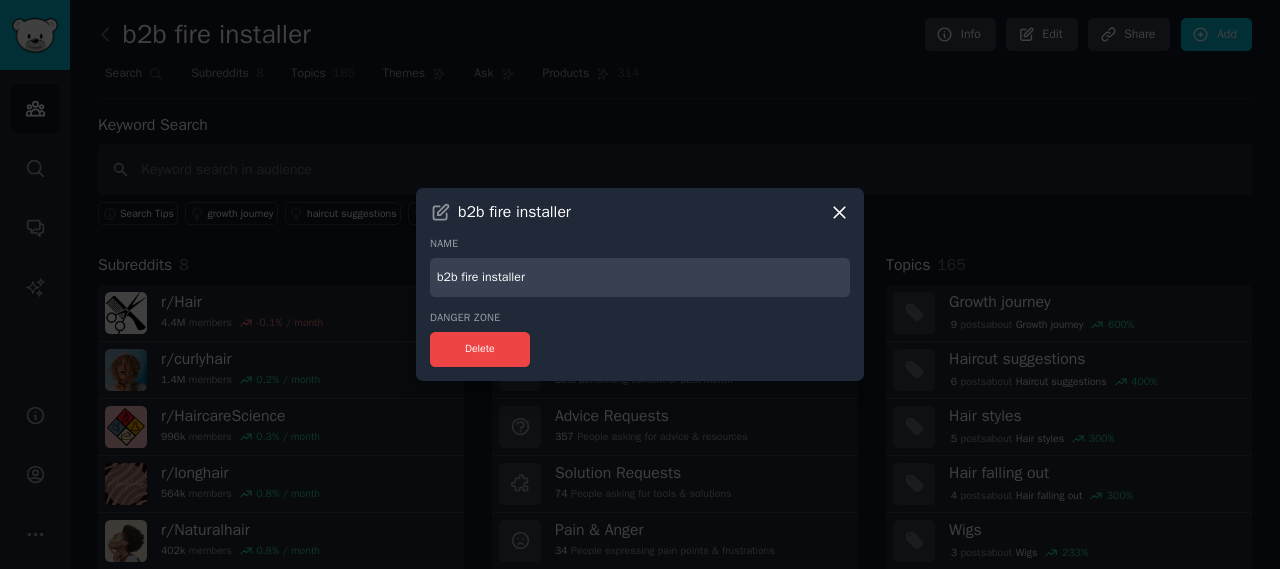 click on "b2b fire installer" at bounding box center [640, 277] 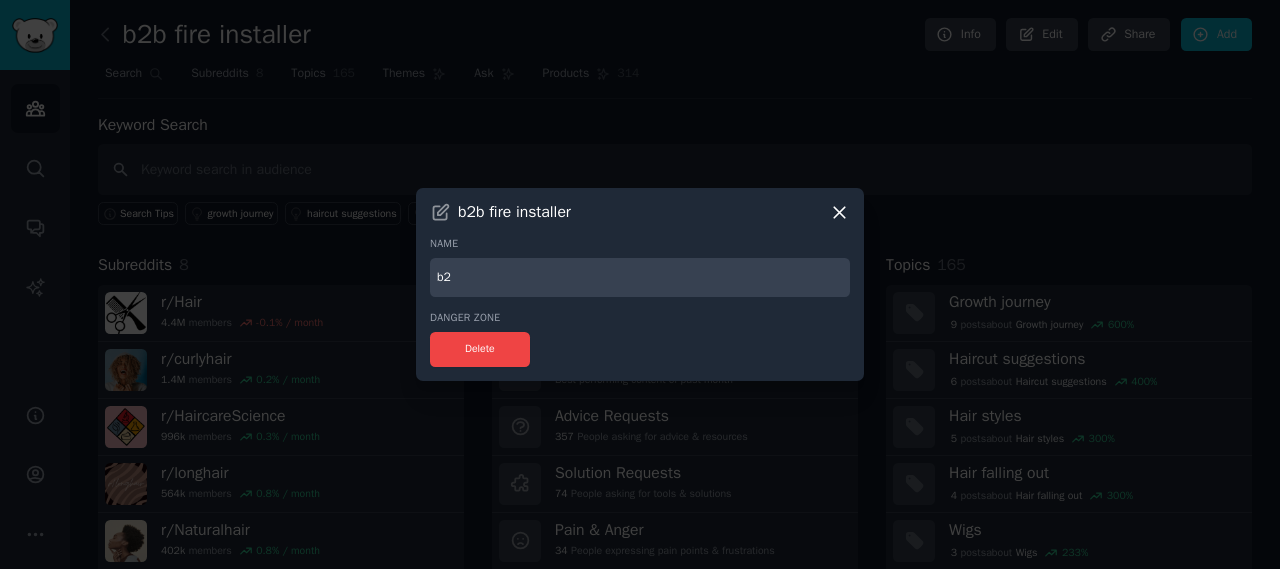 type on "b" 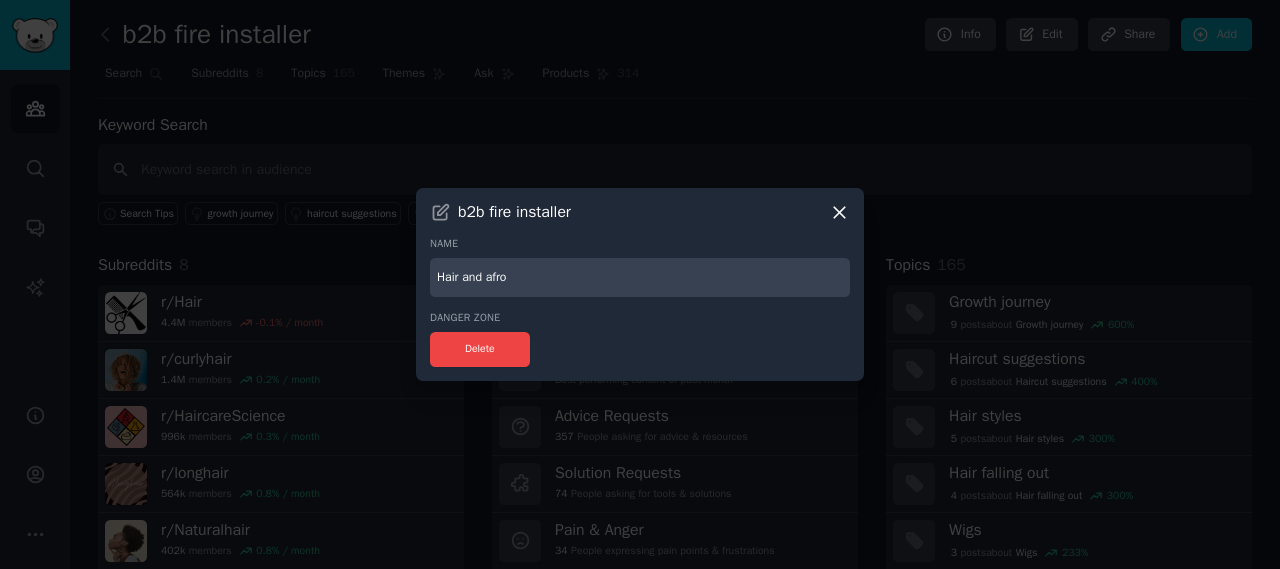 type on "Hair and afro" 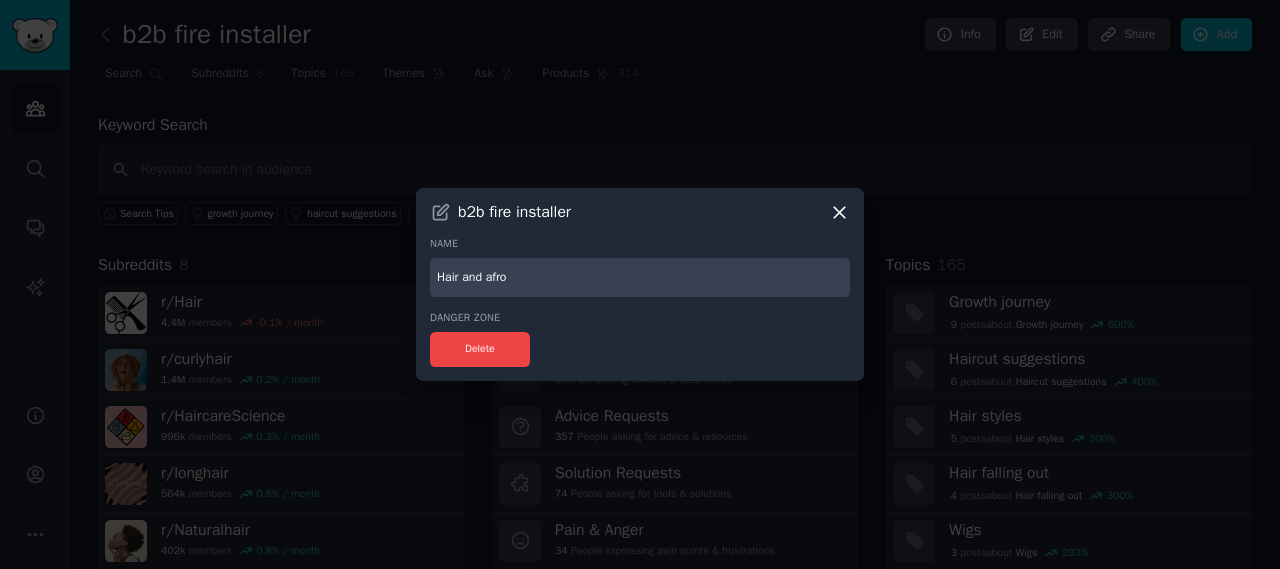 click on "Delete" at bounding box center (640, 349) 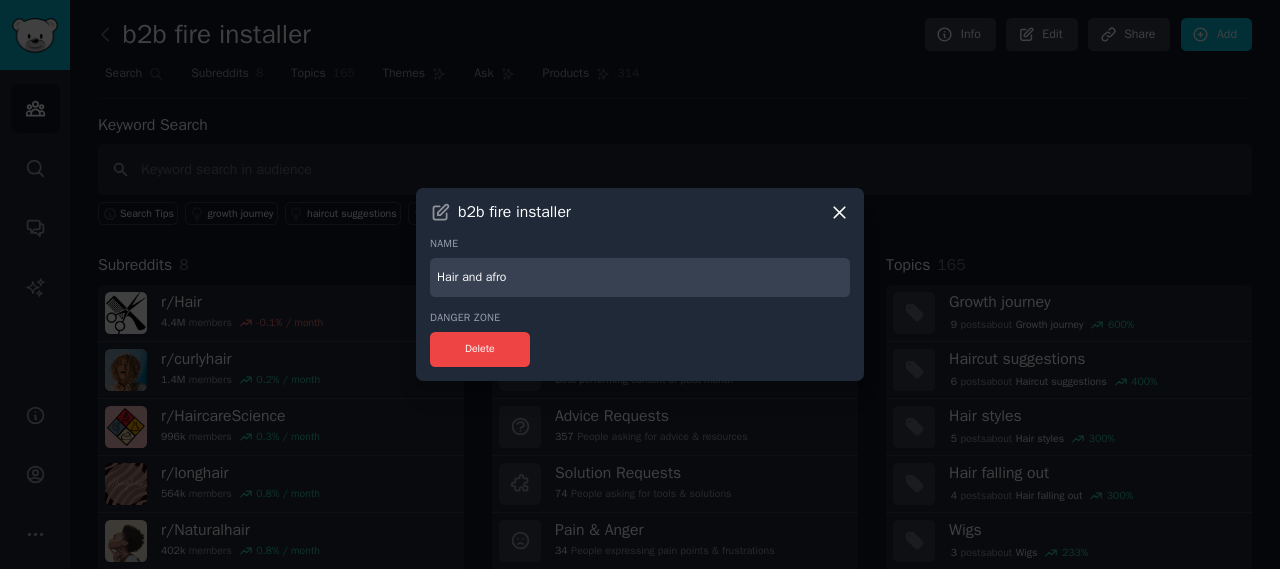 click at bounding box center (640, 284) 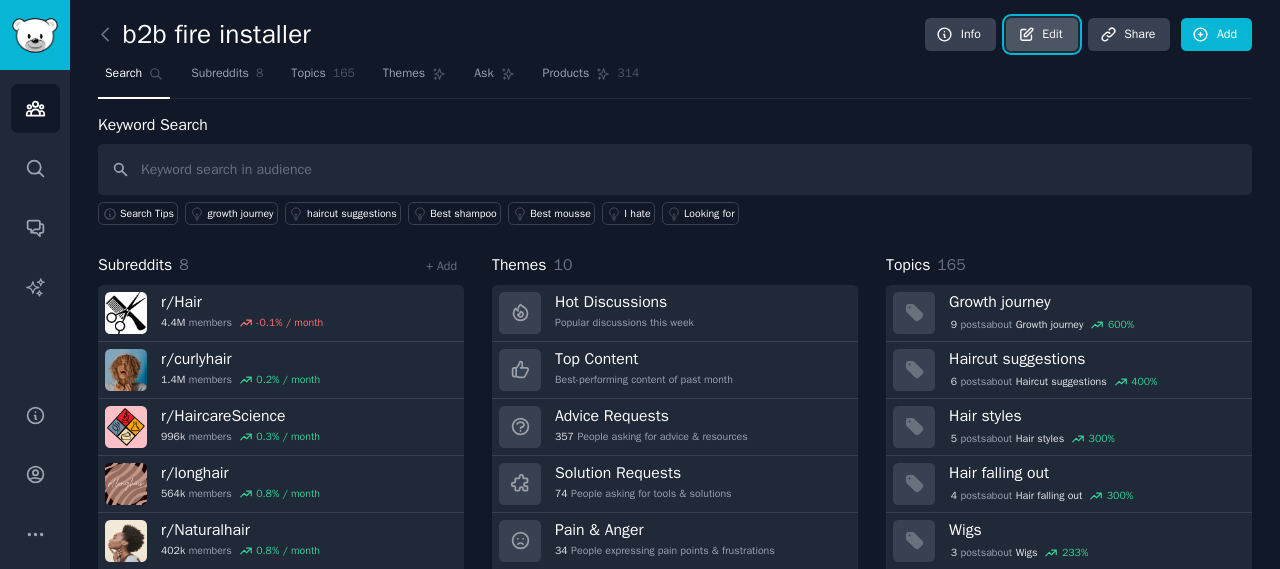 click on "Edit" at bounding box center [1041, 35] 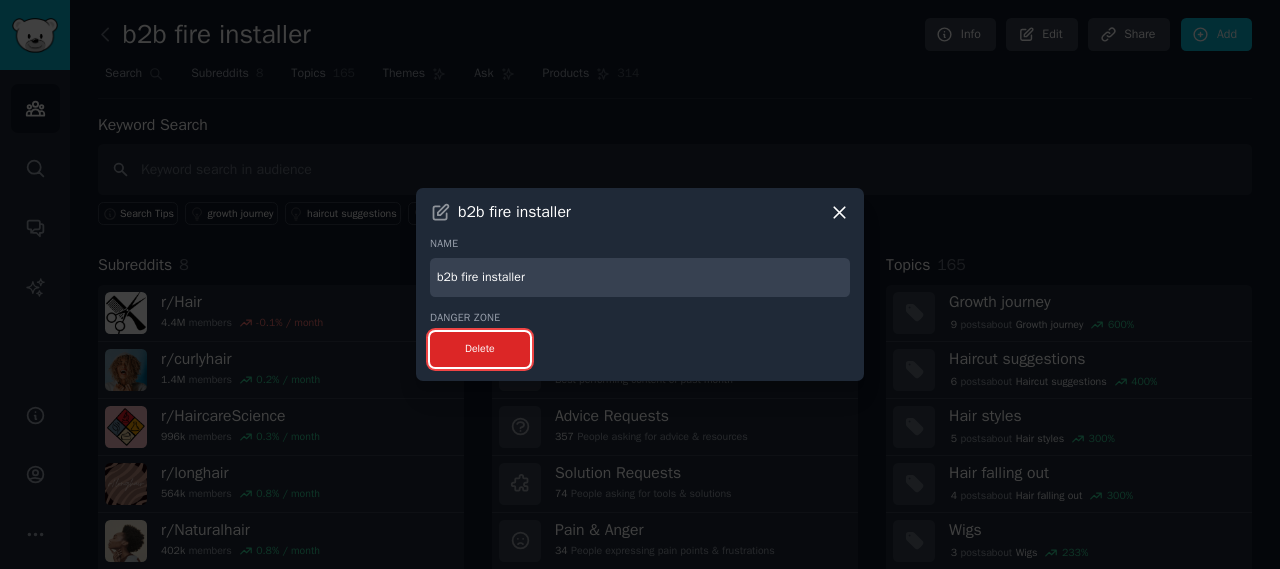 click on "Delete" at bounding box center (480, 349) 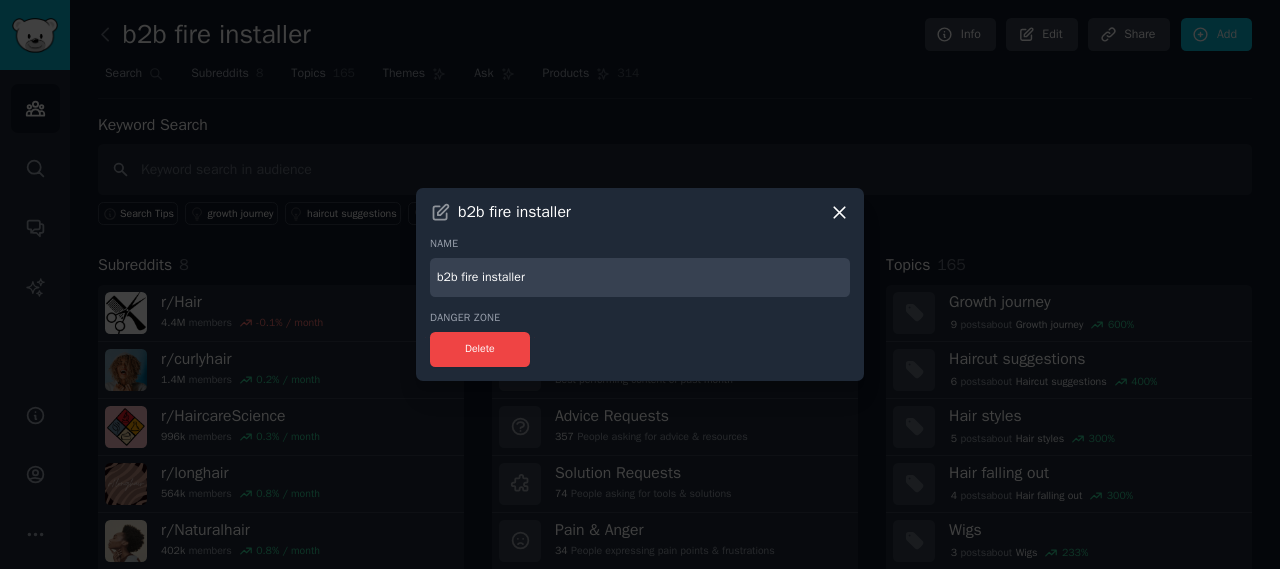 click 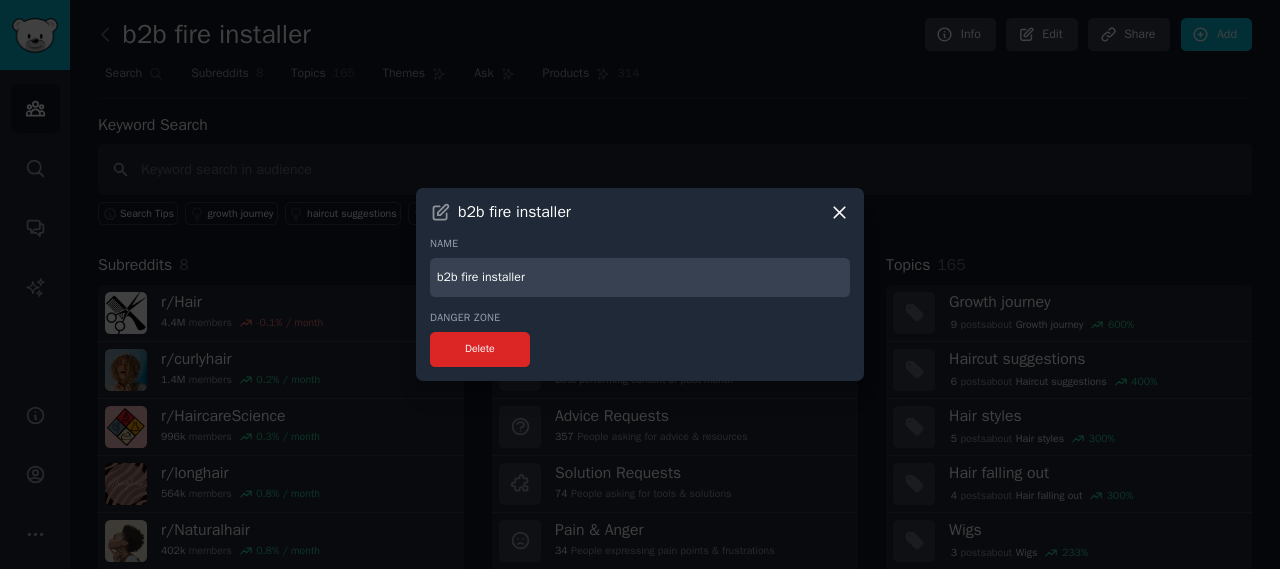 click on "Delete" at bounding box center (480, 349) 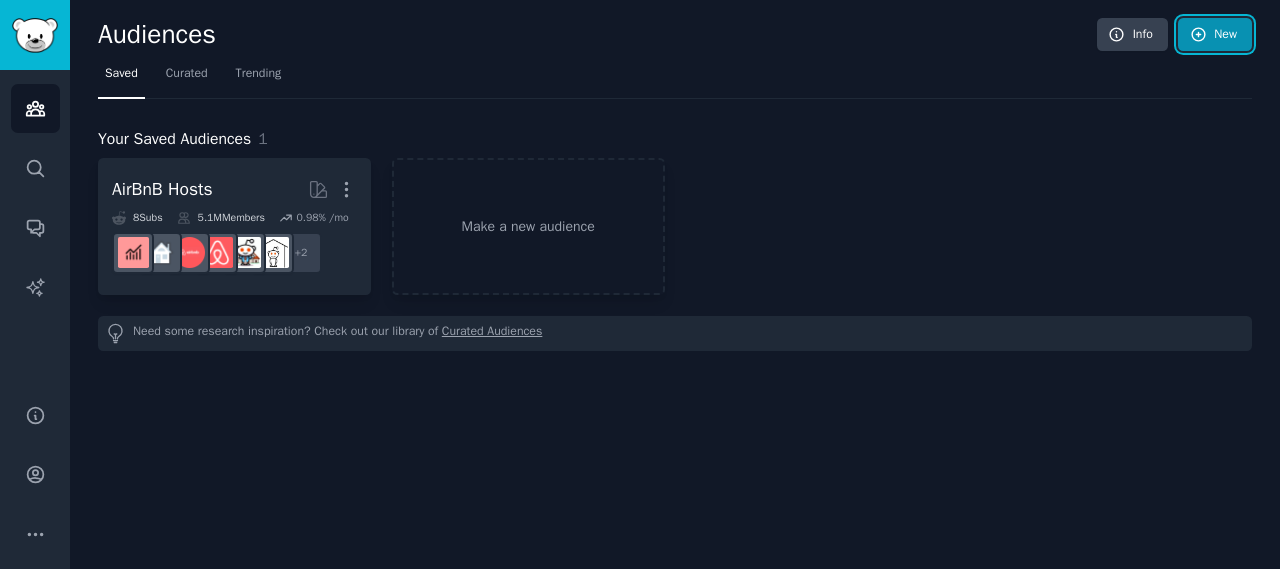 click on "New" at bounding box center (1215, 35) 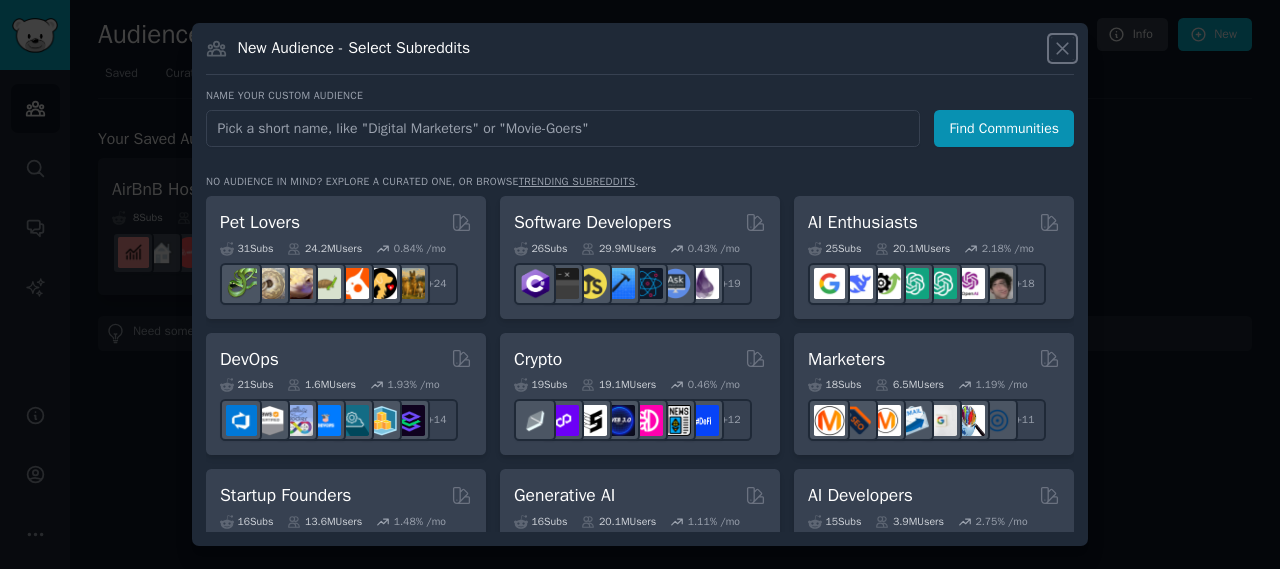 click 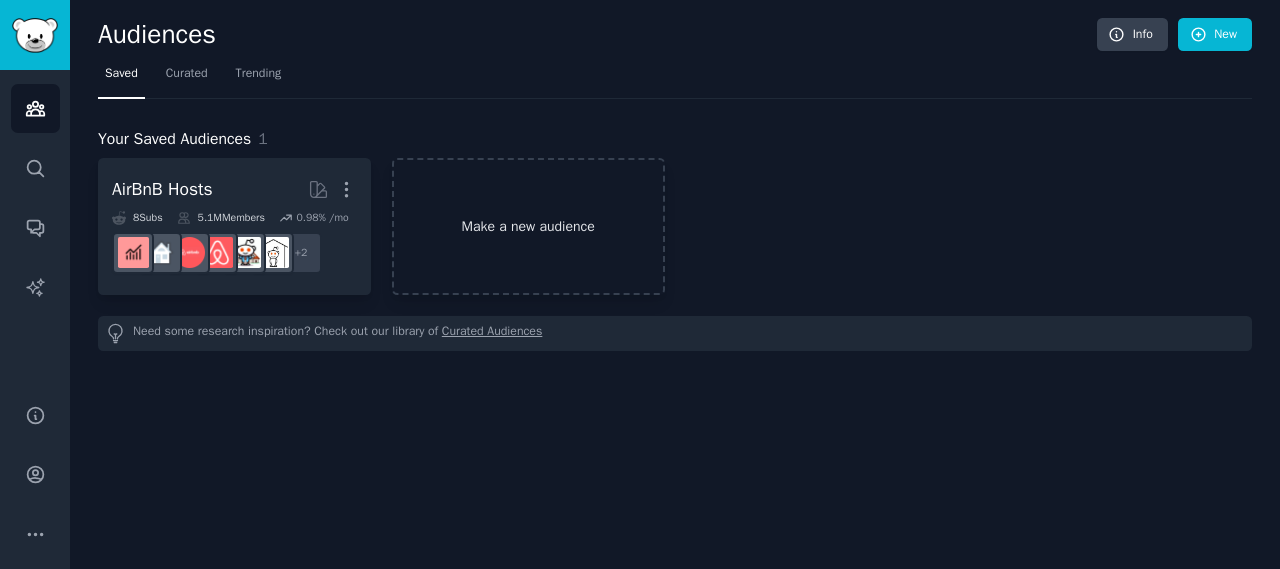 click on "Make a new audience" at bounding box center (528, 226) 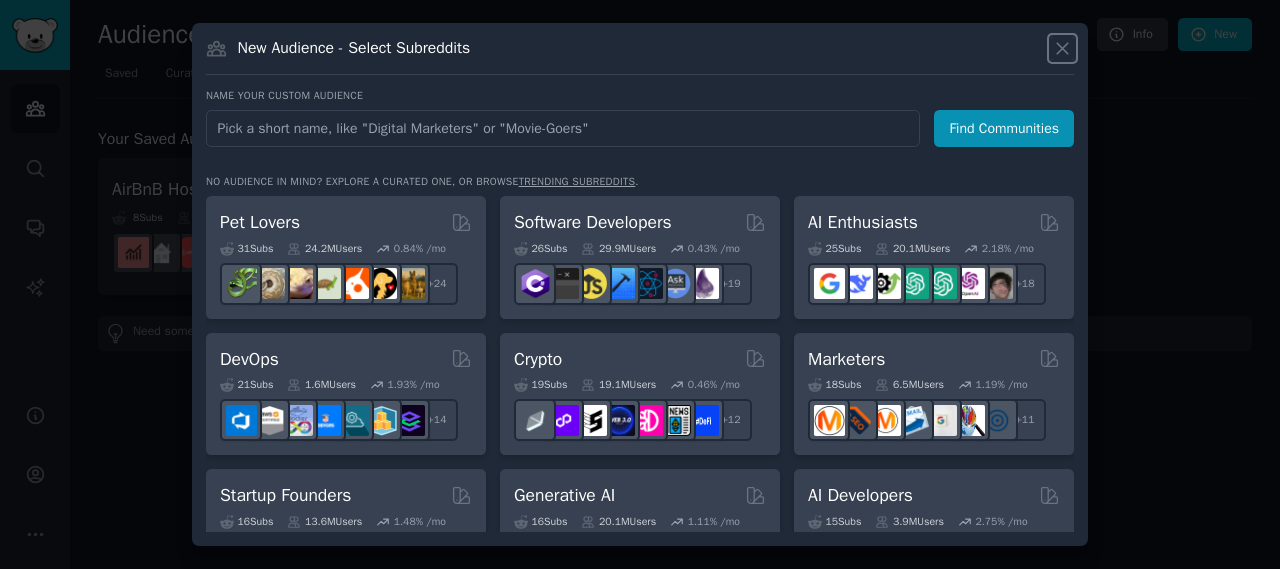click 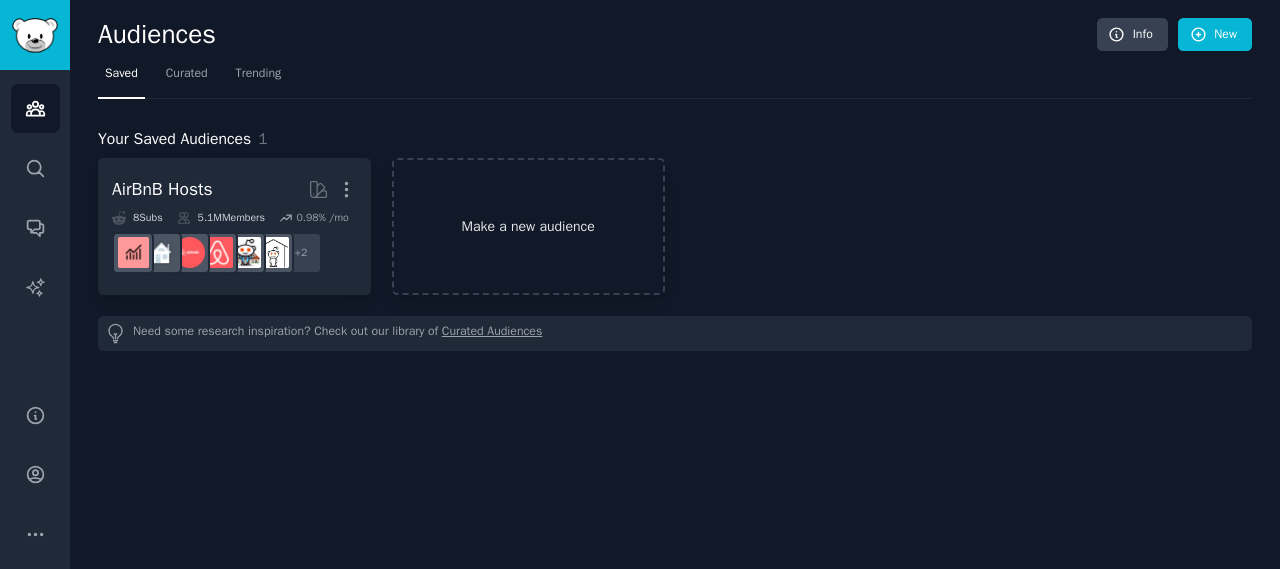 click on "Make a new audience" at bounding box center (528, 226) 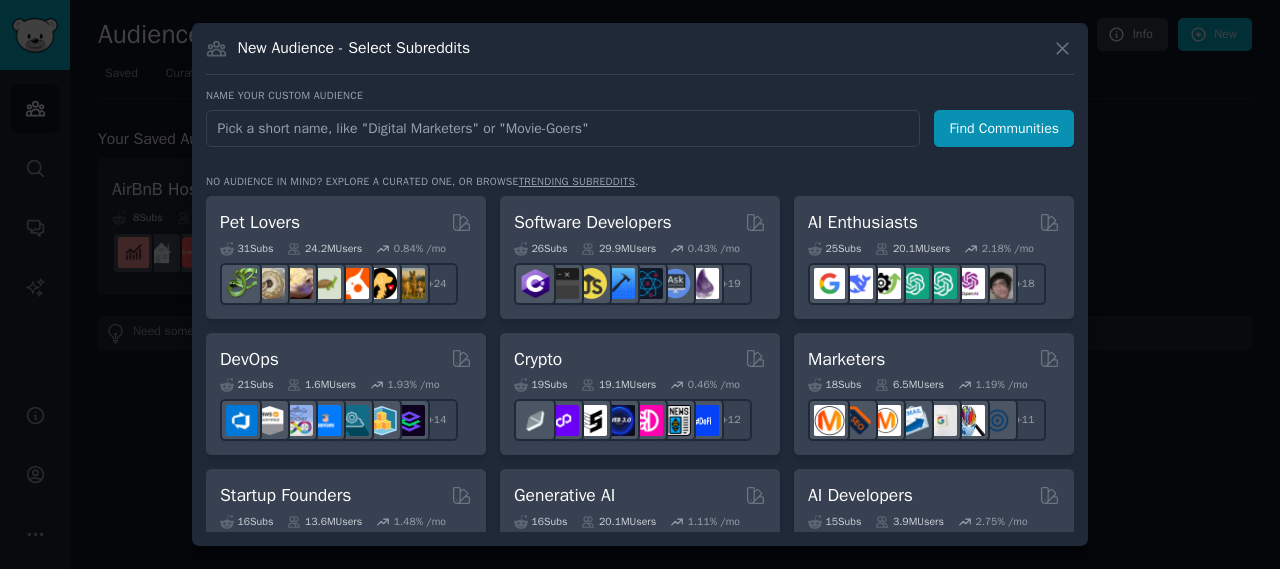 click at bounding box center (563, 128) 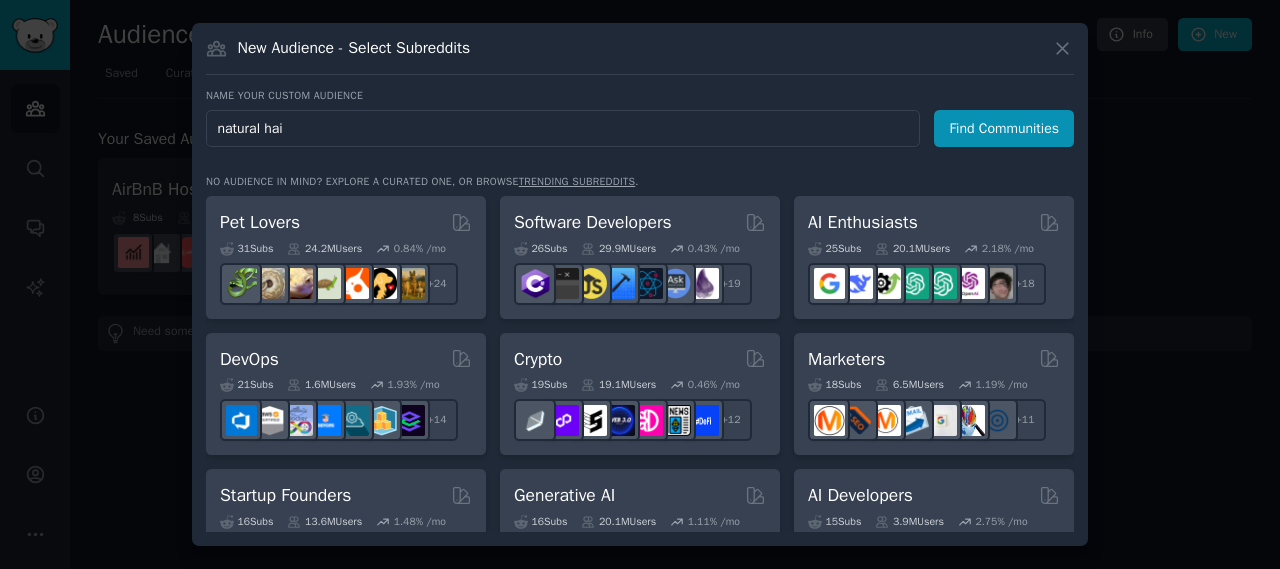 type on "natural hair" 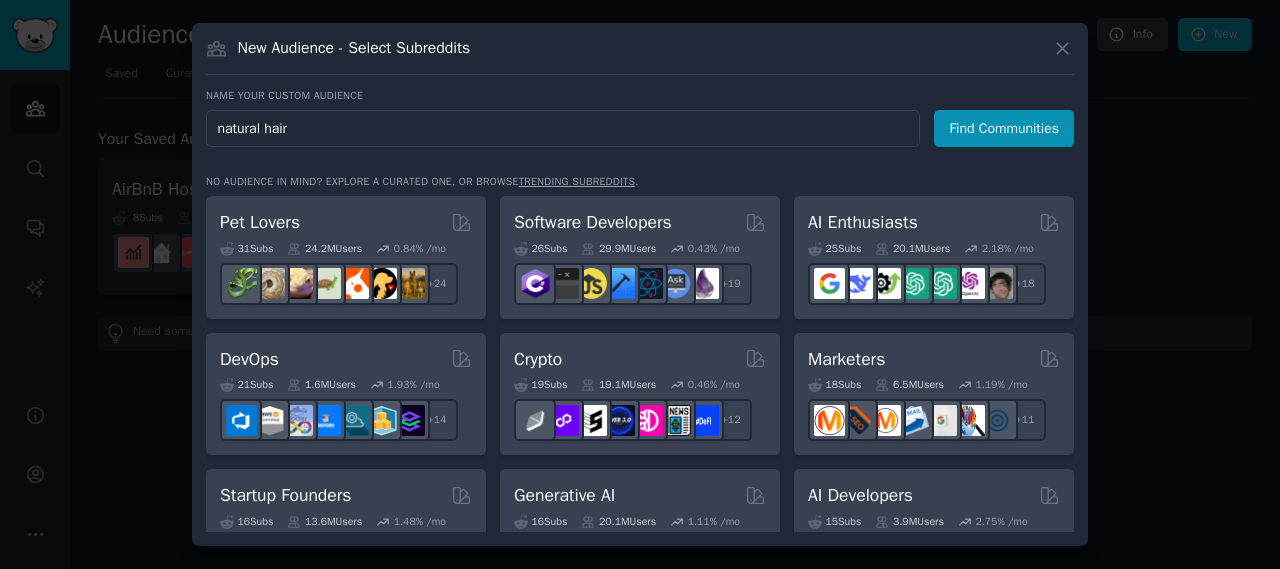 click on "Find Communities" at bounding box center (1004, 128) 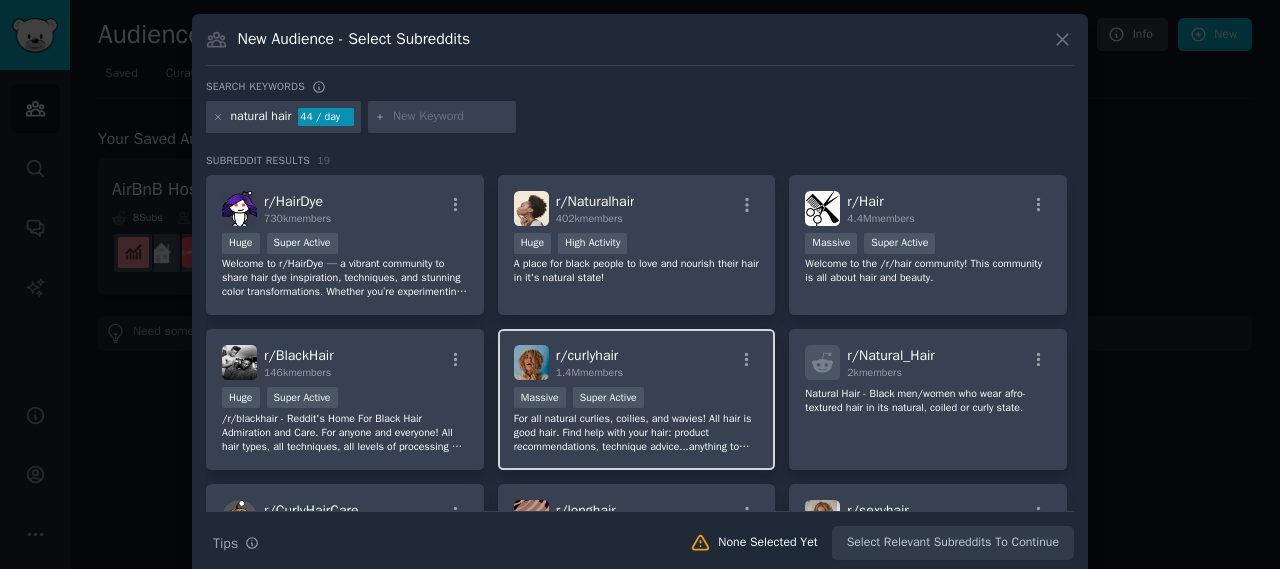 click on "Massive Super Active" at bounding box center [637, 399] 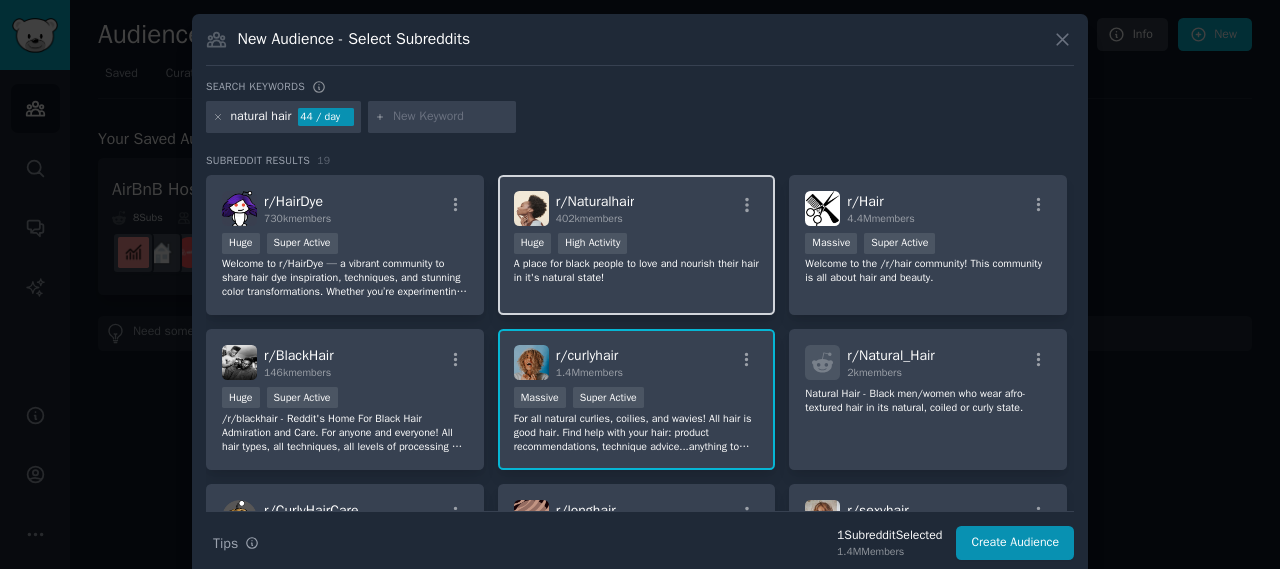 click on "A place for black people to love and nourish their hair in it's natural state!" at bounding box center (637, 271) 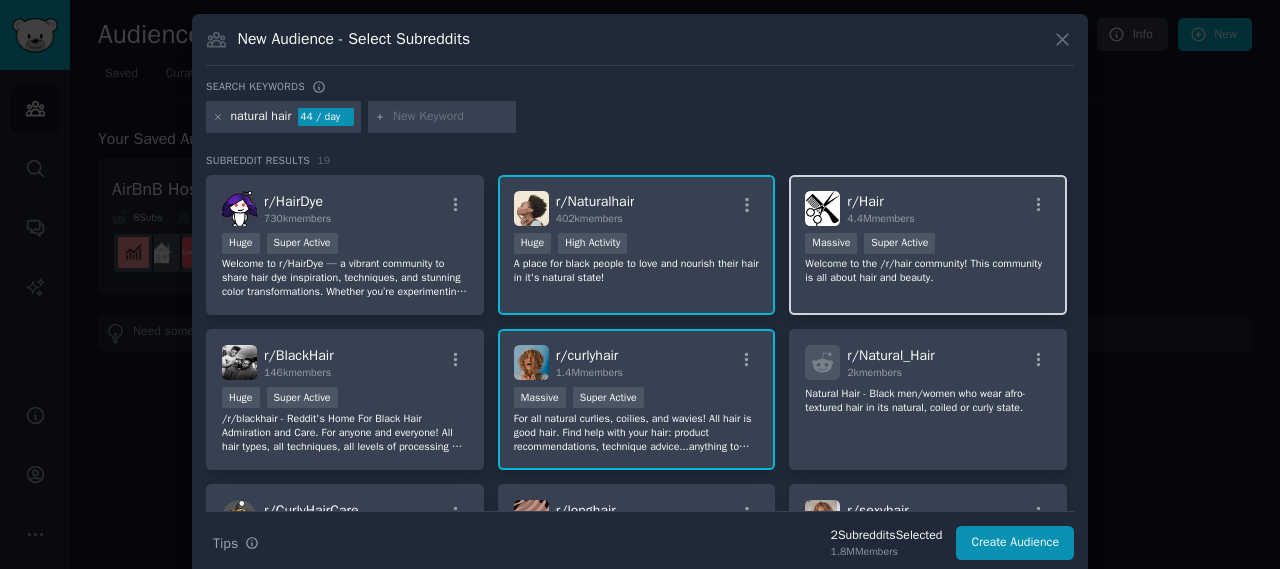 click on "Welcome to the /r/hair community! This community is all about hair and beauty." at bounding box center (928, 271) 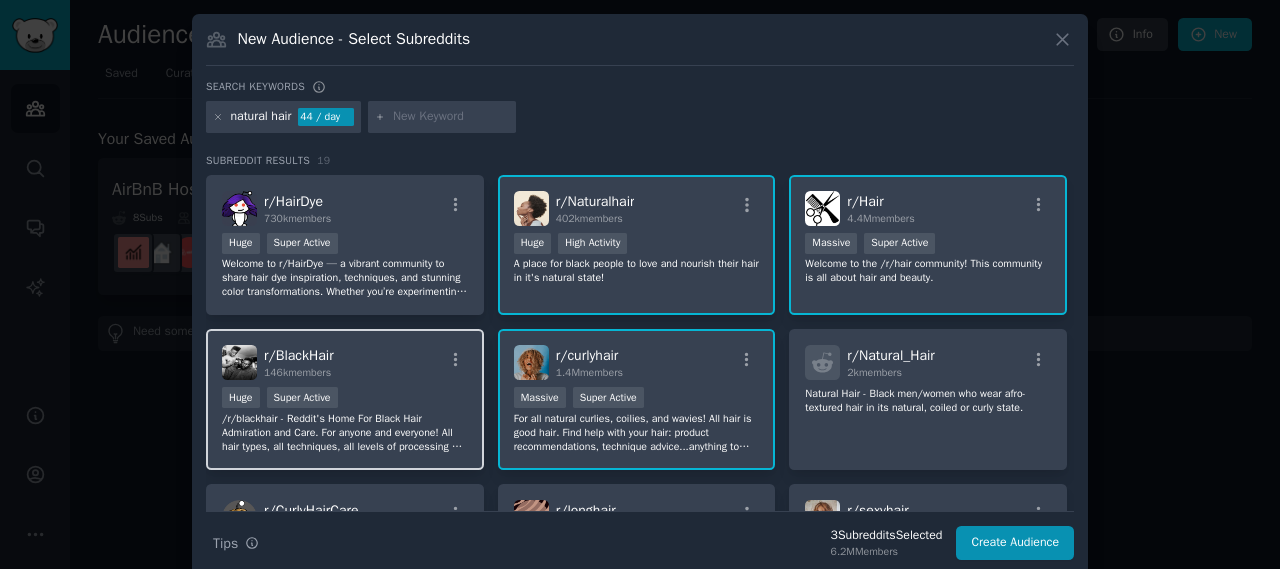 click on "Huge Super Active" at bounding box center [345, 399] 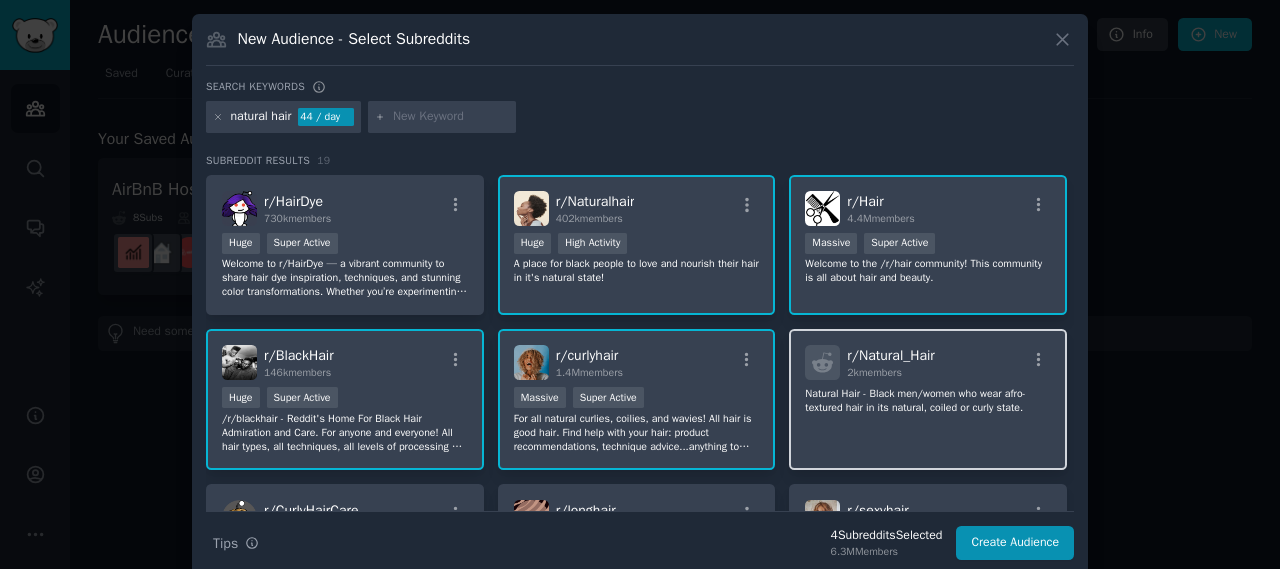 click on "r/ Natural_Hair 2k  members Natural Hair -  Black men/women who wear afro-textured hair in its natural, coiled or curly state." at bounding box center [928, 399] 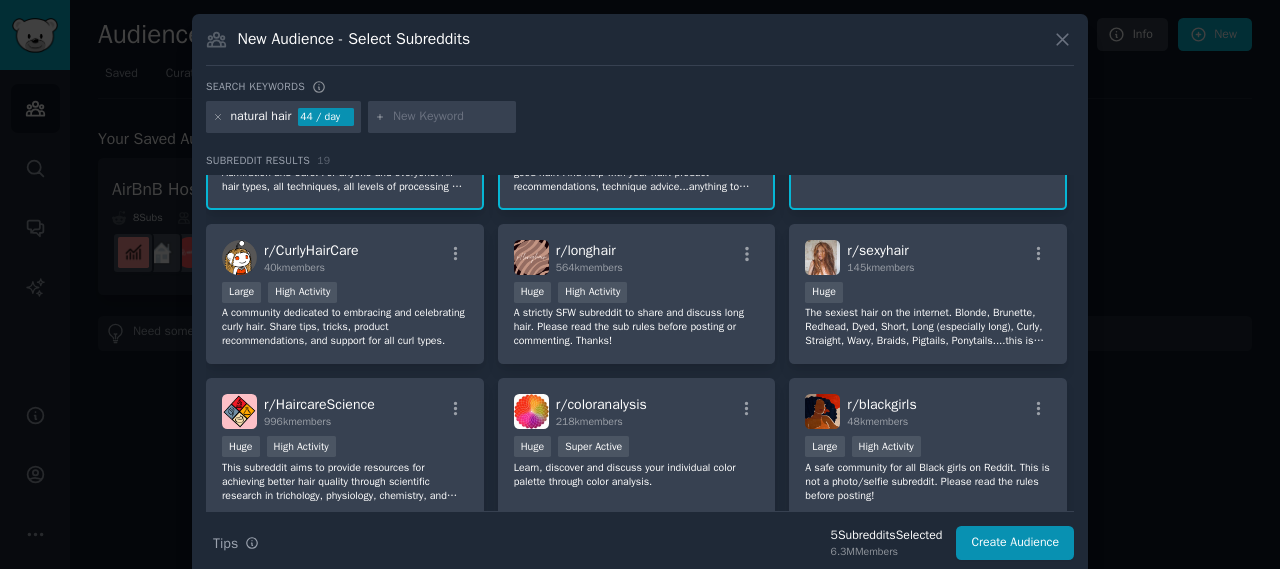 scroll, scrollTop: 270, scrollLeft: 0, axis: vertical 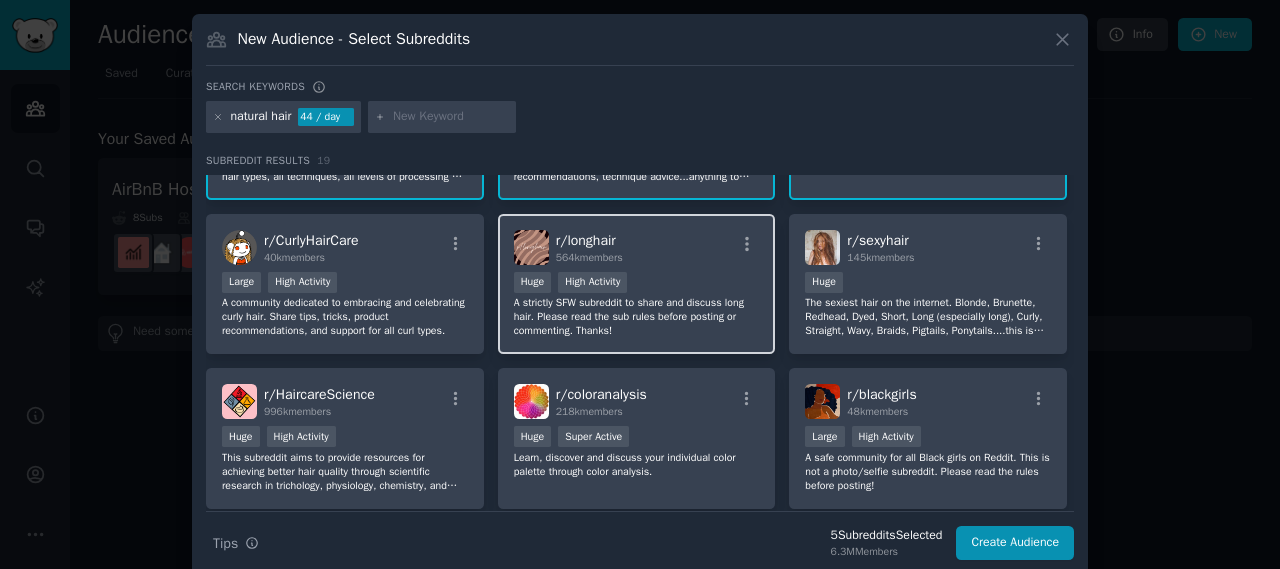 click on "Huge High Activity" at bounding box center [637, 284] 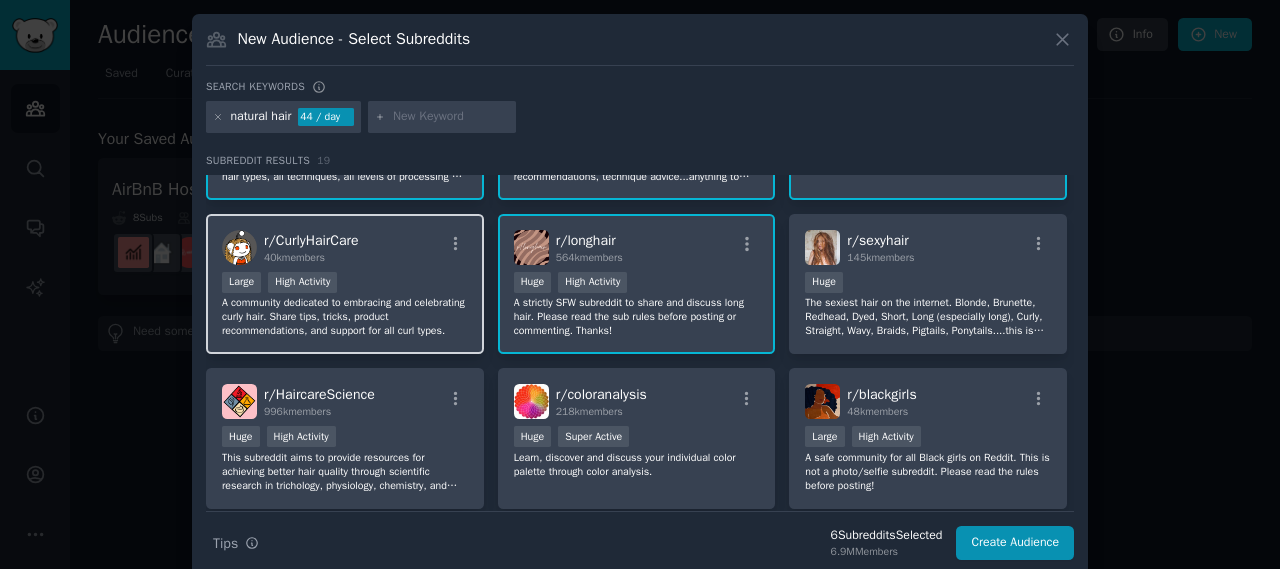 click on "Large High Activity" at bounding box center (345, 284) 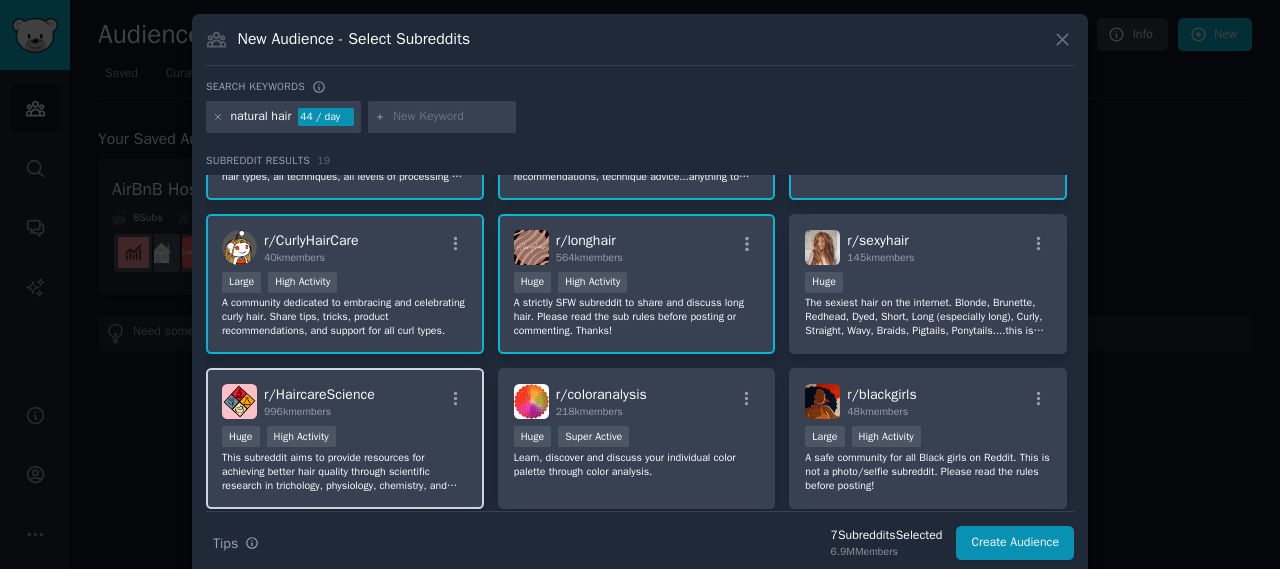 click on "r/ HaircareScience 996k  members" at bounding box center (345, 401) 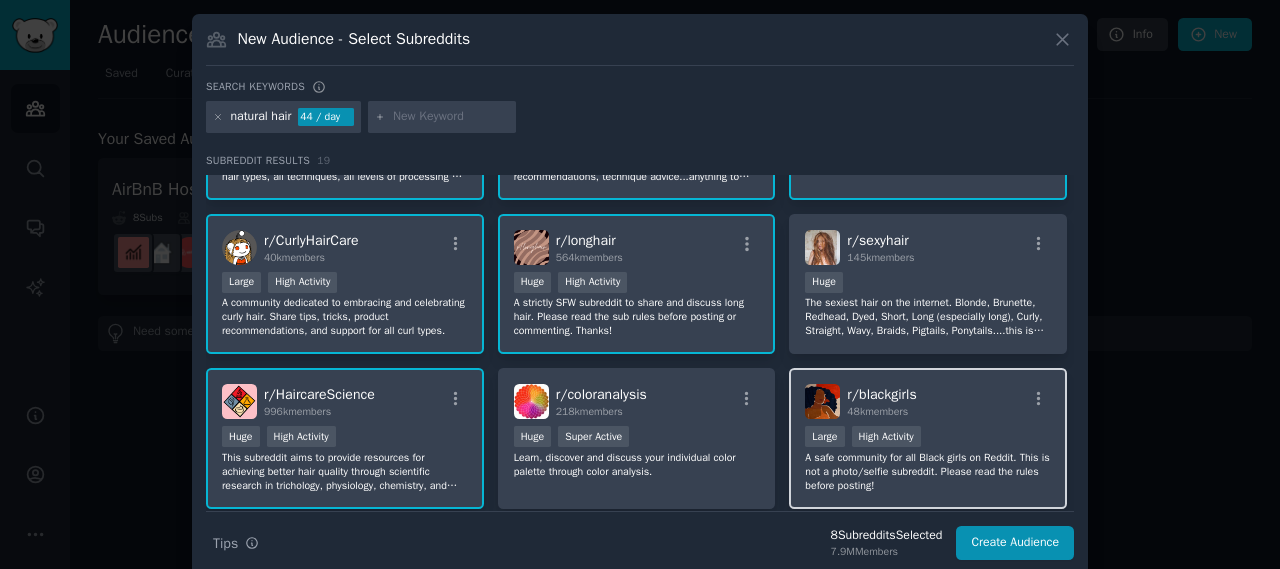 click on "A safe community for all Black girls on Reddit. This is not a photo/selfie subreddit. Please read the rules before posting!" at bounding box center [928, 472] 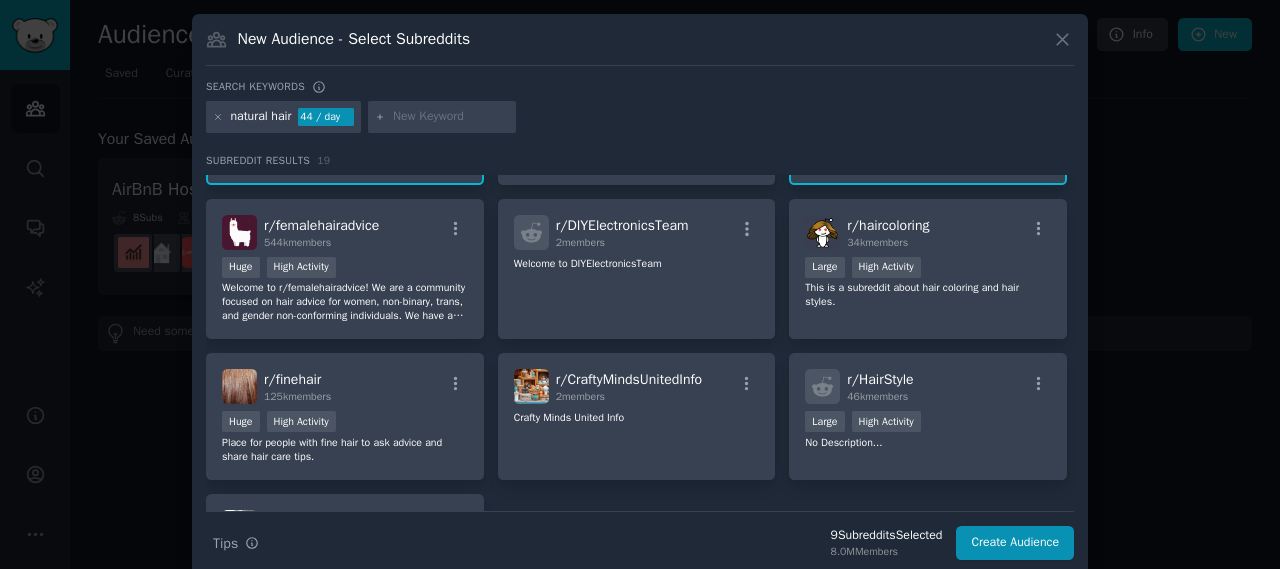 scroll, scrollTop: 595, scrollLeft: 0, axis: vertical 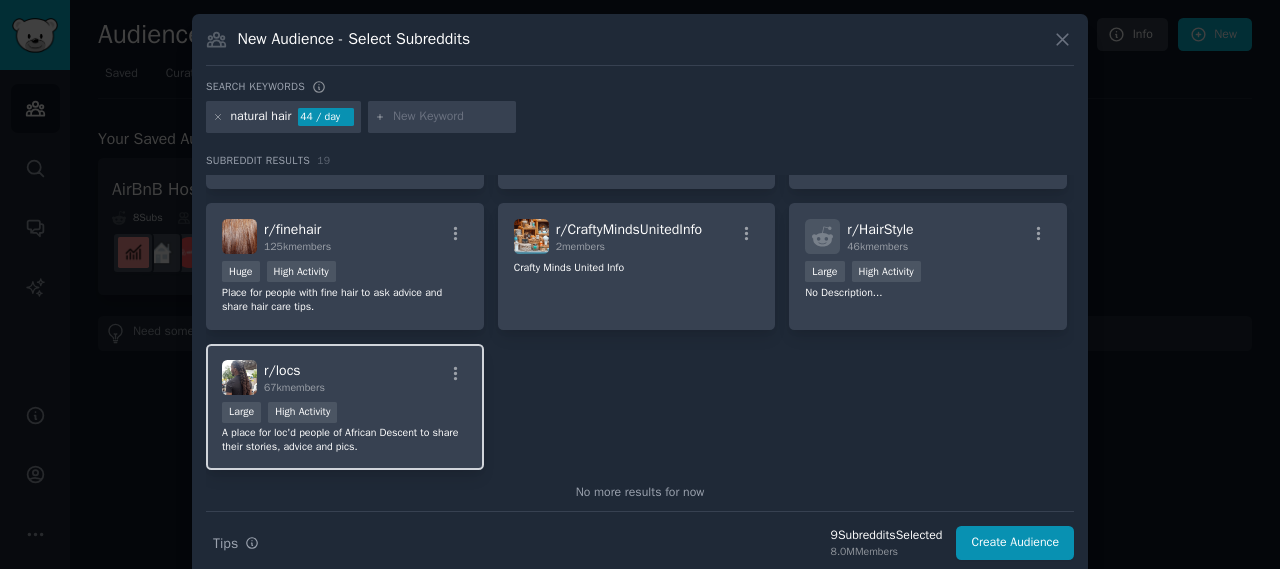 click on "r/ locs 67k  members" at bounding box center (345, 377) 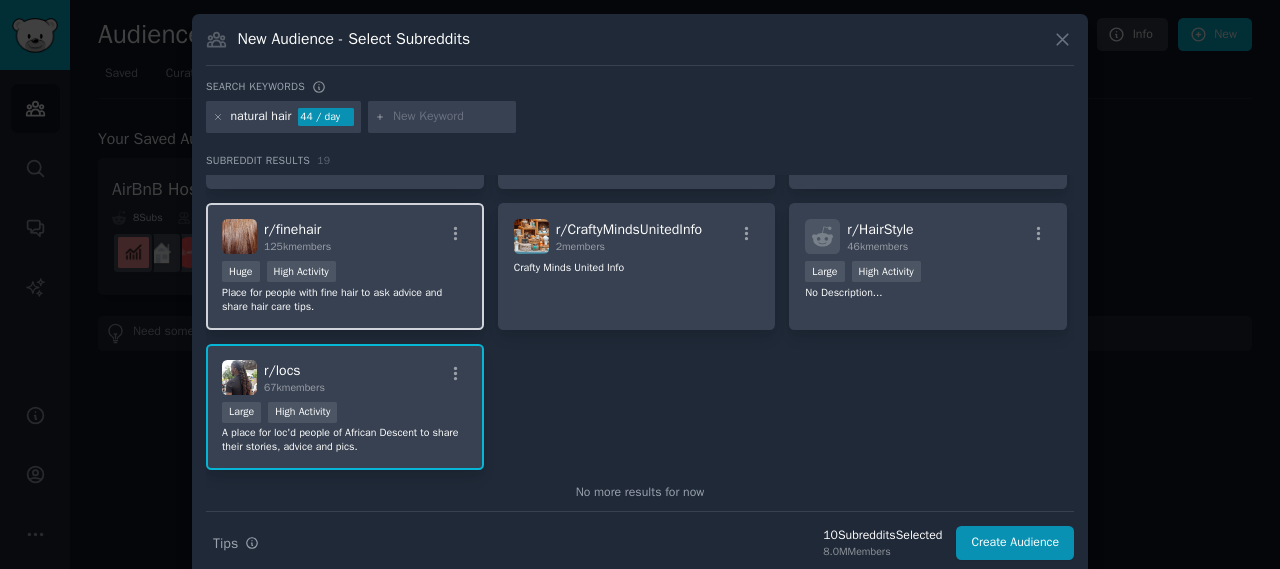 click on "r/ finehair 125k  members" at bounding box center (345, 236) 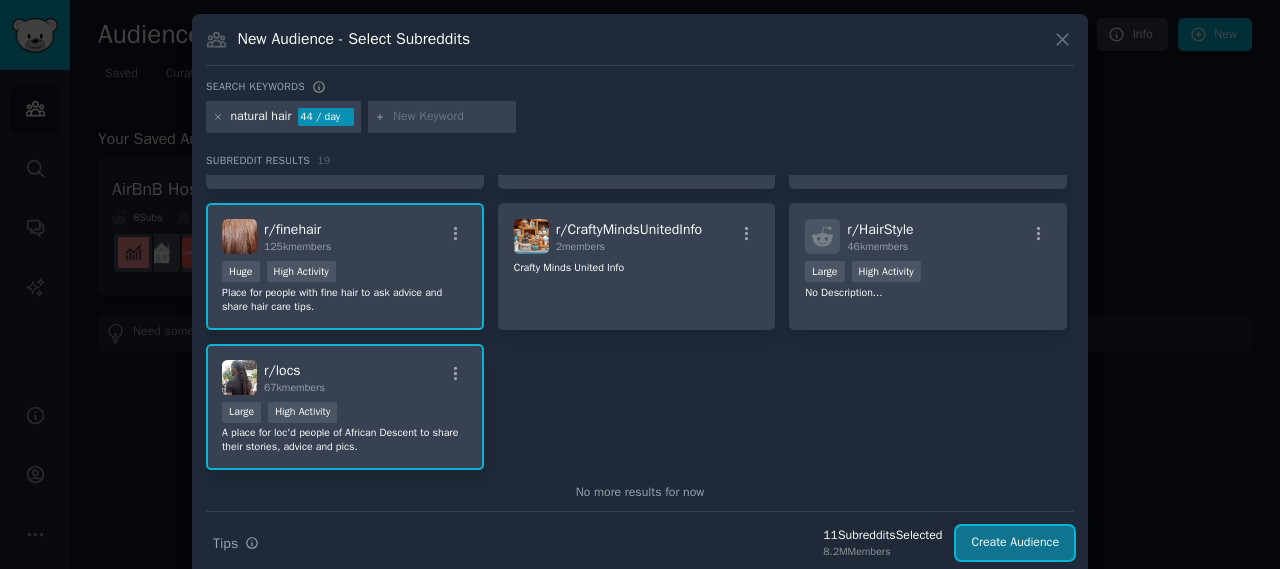 click on "Create Audience" at bounding box center [1015, 543] 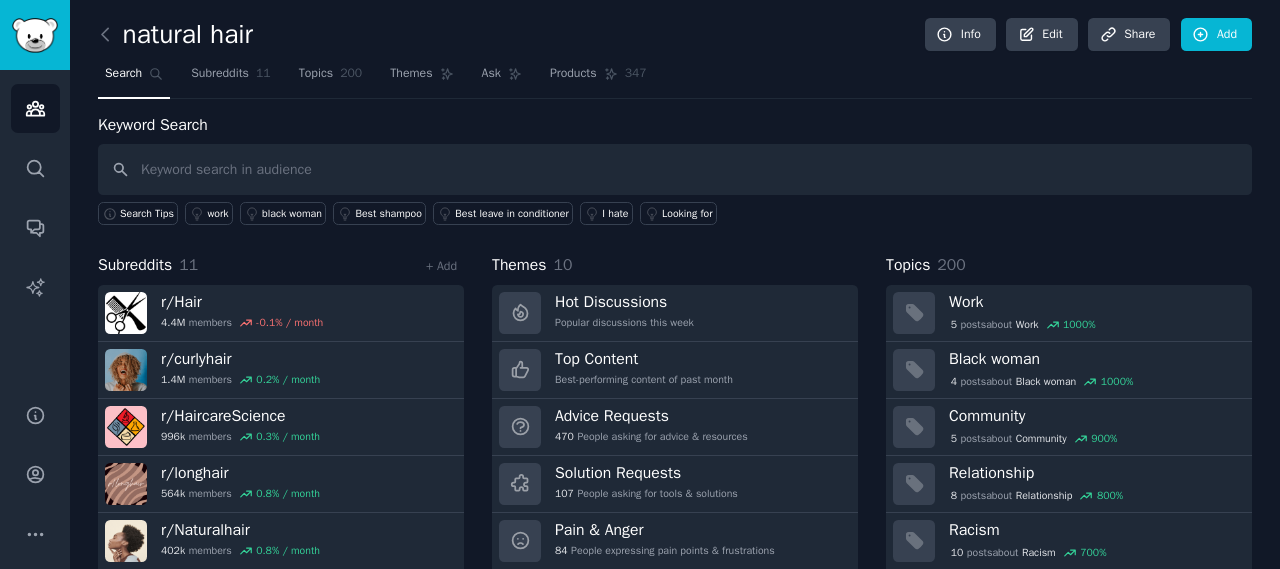 click on "Search Tips work black woman Best shampoo Best leave in conditioner I hate Looking for" at bounding box center [675, 210] 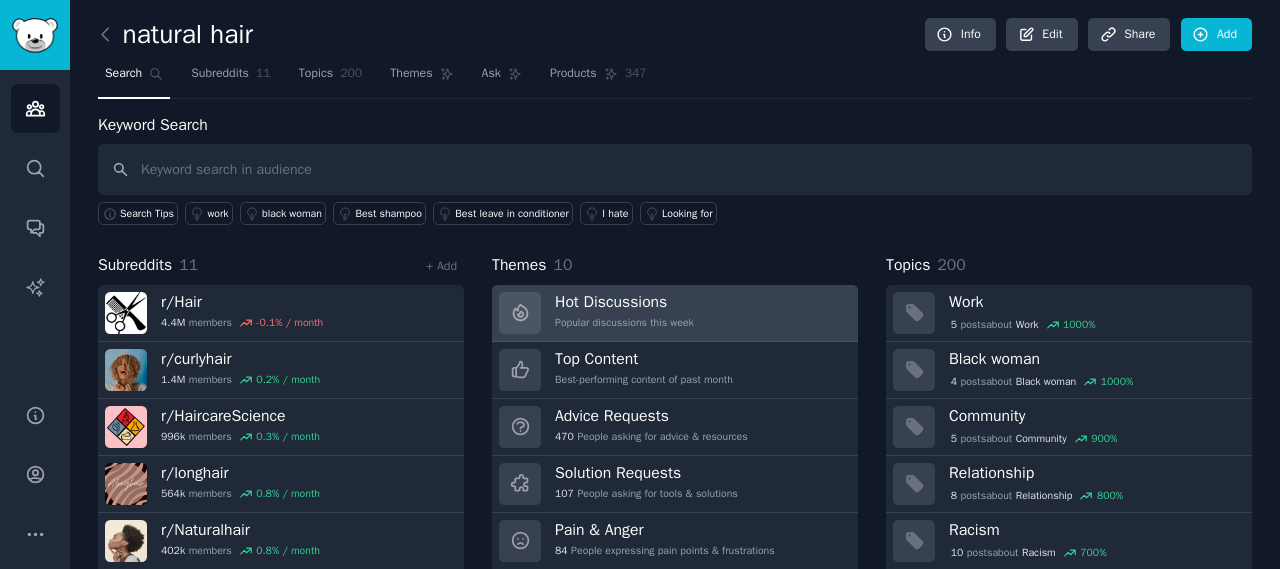click on "Popular discussions this week" at bounding box center (624, 323) 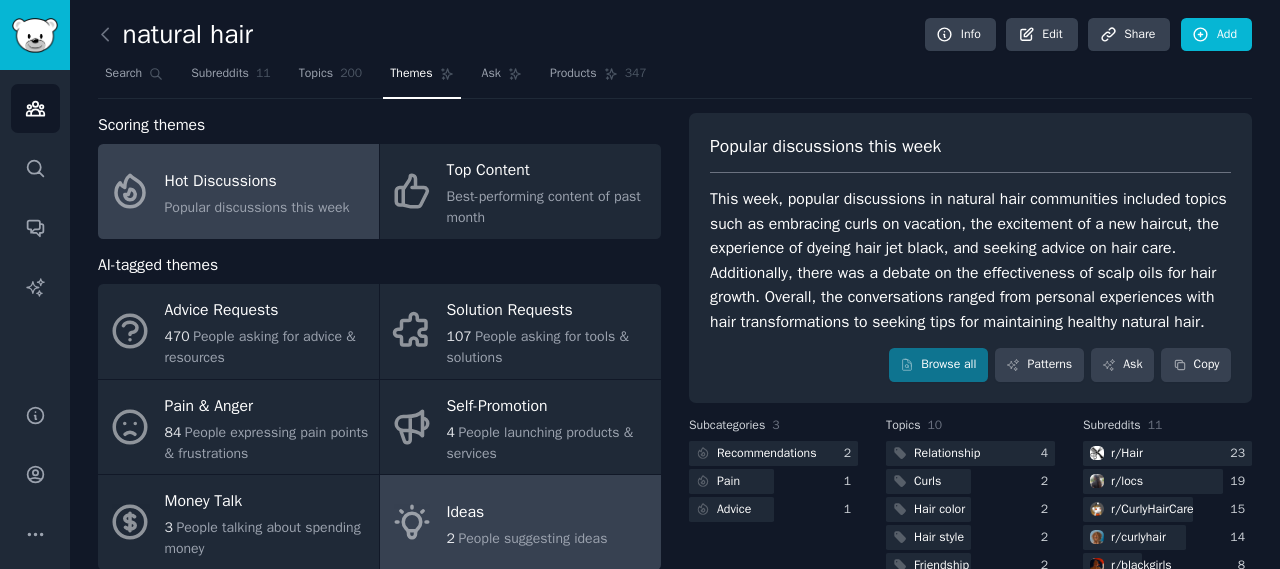 click on "Ideas" at bounding box center [527, 512] 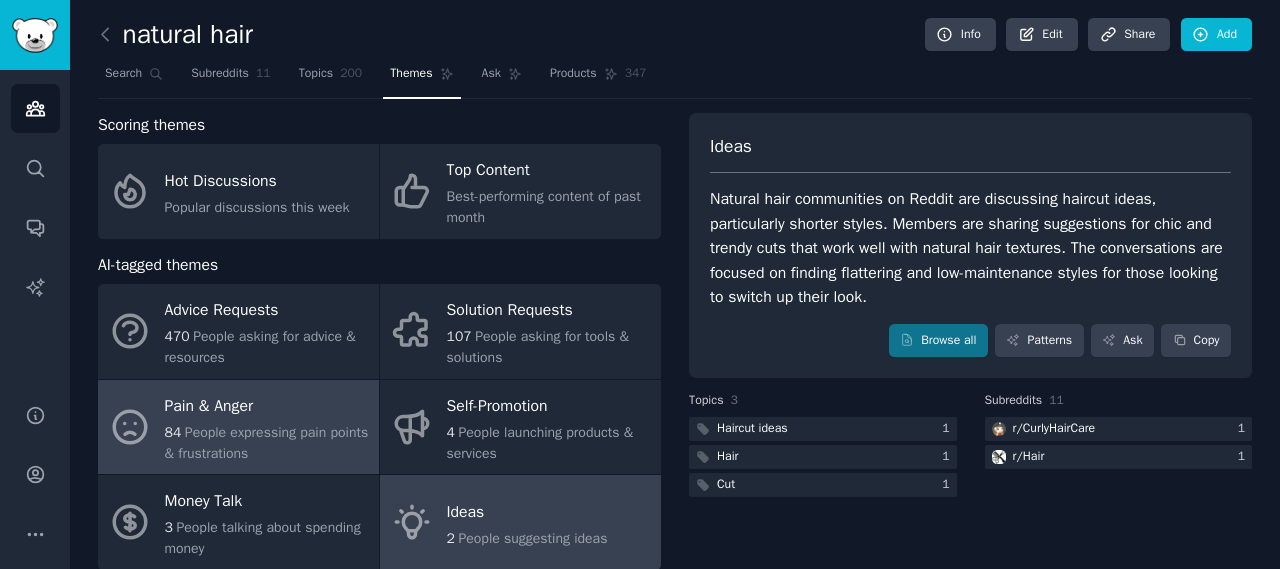 click on "People expressing pain points & frustrations" at bounding box center [267, 443] 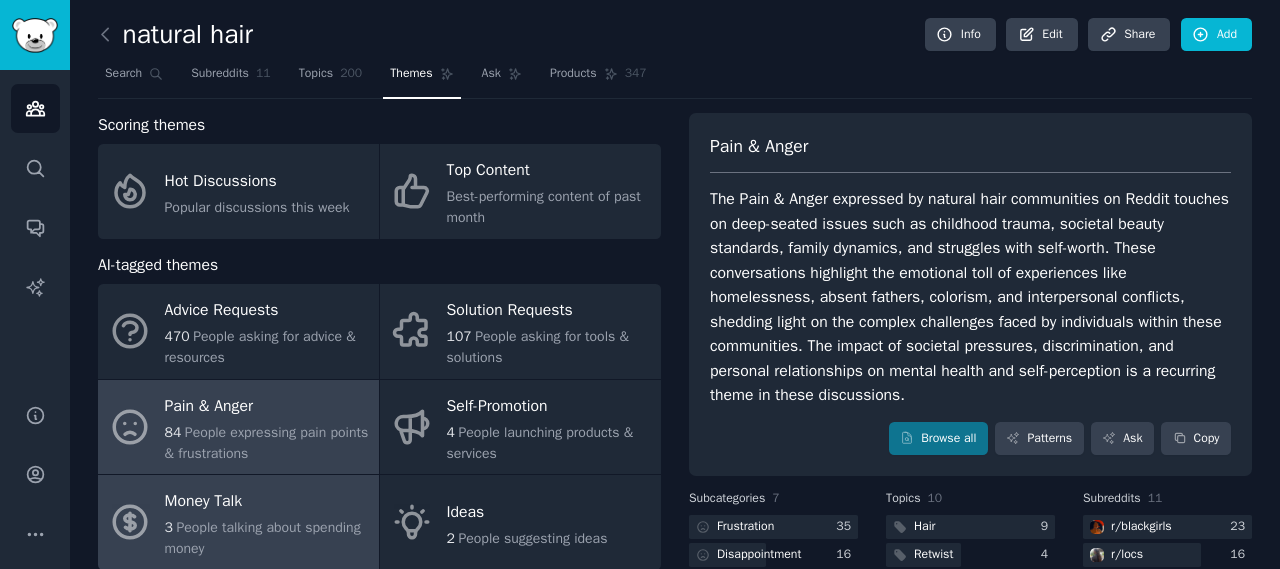click on "People talking about spending money" at bounding box center (263, 538) 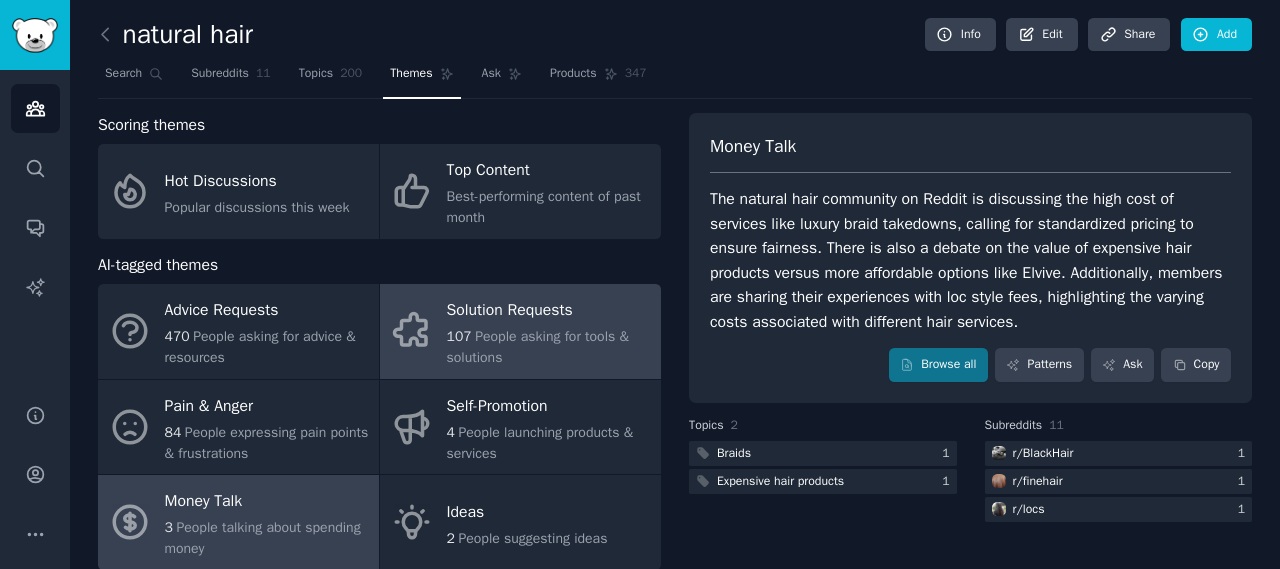 click on "107 People asking for tools & solutions" at bounding box center (549, 347) 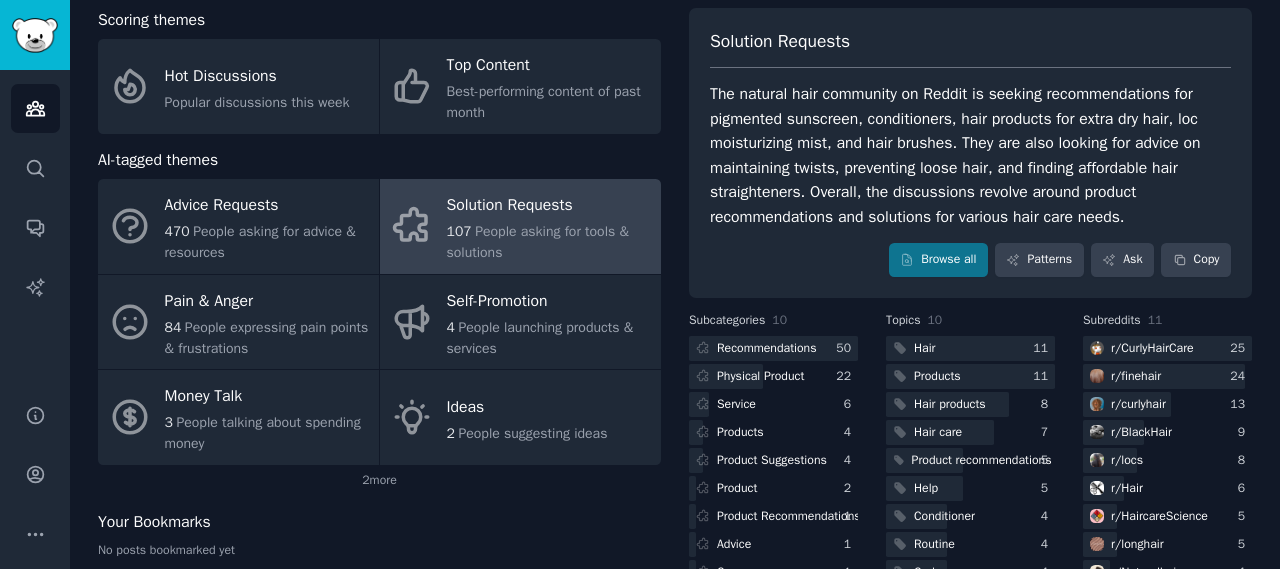 scroll, scrollTop: 113, scrollLeft: 0, axis: vertical 